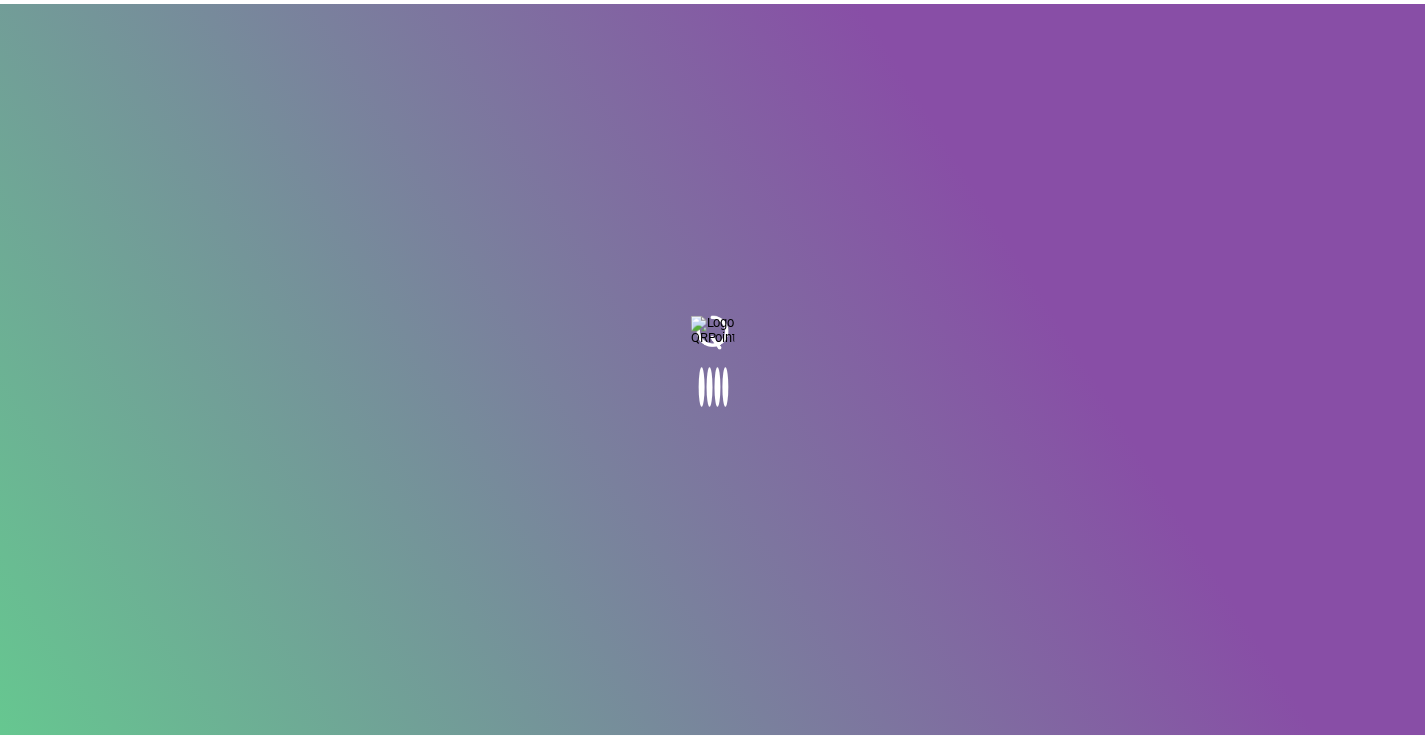 scroll, scrollTop: 0, scrollLeft: 0, axis: both 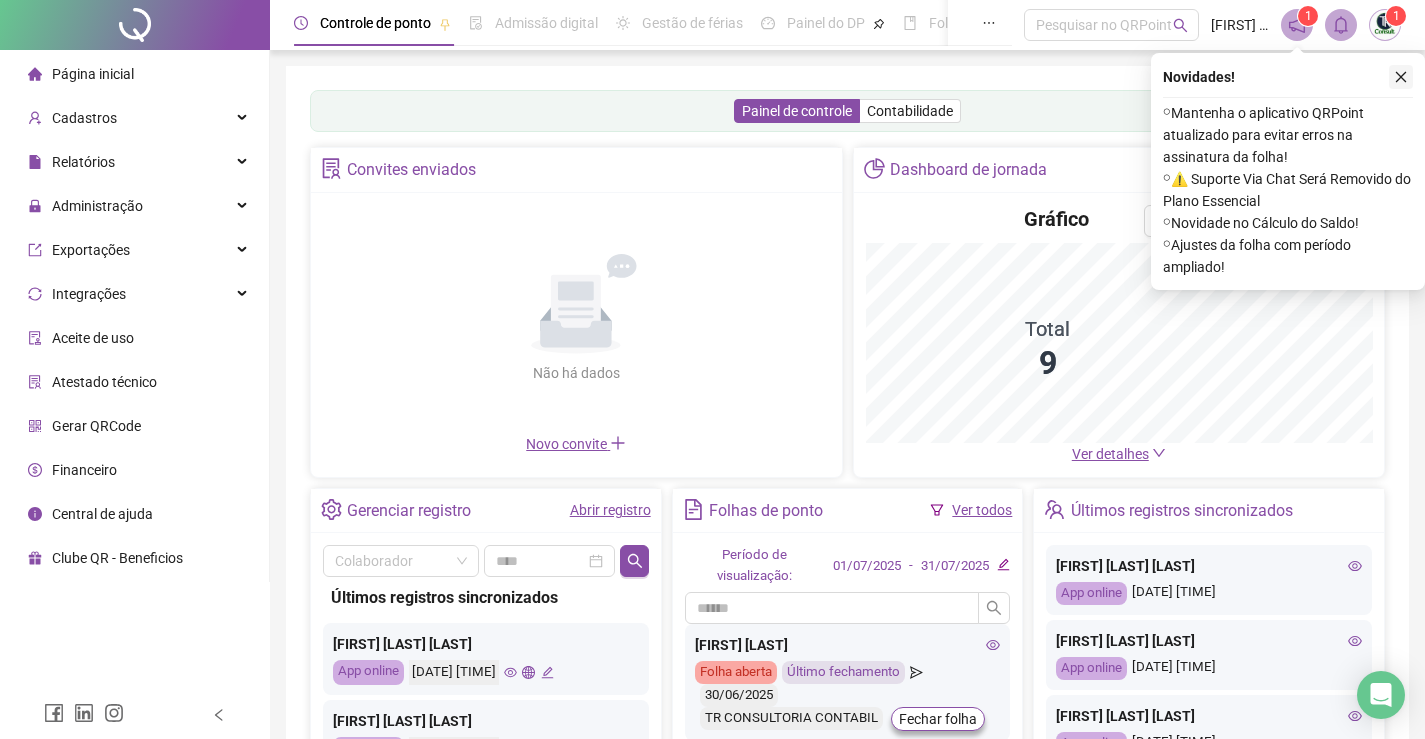 click at bounding box center [1401, 77] 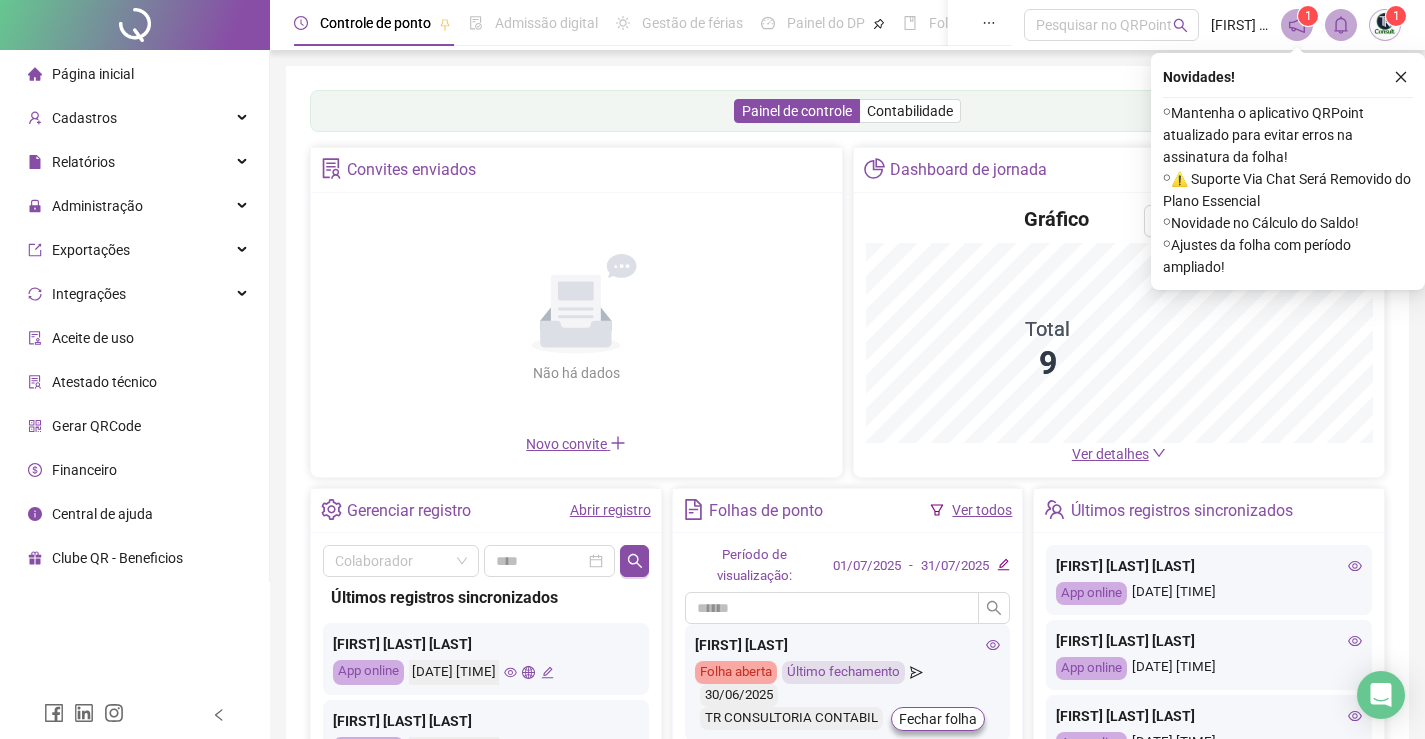 click on "Painel de controle Contabilidade Convites enviados Não há dados Não há dados Novo convite   Dashboard de jornada Gráfico Total 9 Ver detalhes   Gerenciar registro Abrir registro Colaborador Últimos registros sincronizados [FIRST] [LAST] App online [DATE] [TIME] [FIRST] [LAST] App online [DATE] [TIME] [FIRST] [LAST] App online [DATE] [TIME] [FIRST] [LAST] App online [DATE] [TIME] [FIRST] [LAST] App online [DATE] [TIME] [FIRST] [LAST] App online [DATE] [TIME] [FIRST] [LAST] App online [DATE] [TIME] [FIRST] [LAST] App online [DATE] [TIME] [FIRST] [LAST] App online [DATE] [TIME] [FIRST] [LAST] App online [DATE] [TIME] [FIRST] [LAST] App online [DATE] [TIME] [FIRST] [LAST] App online [DATE] [TIME] [FIRST] [LAST] Ver todos" at bounding box center (847, 482) 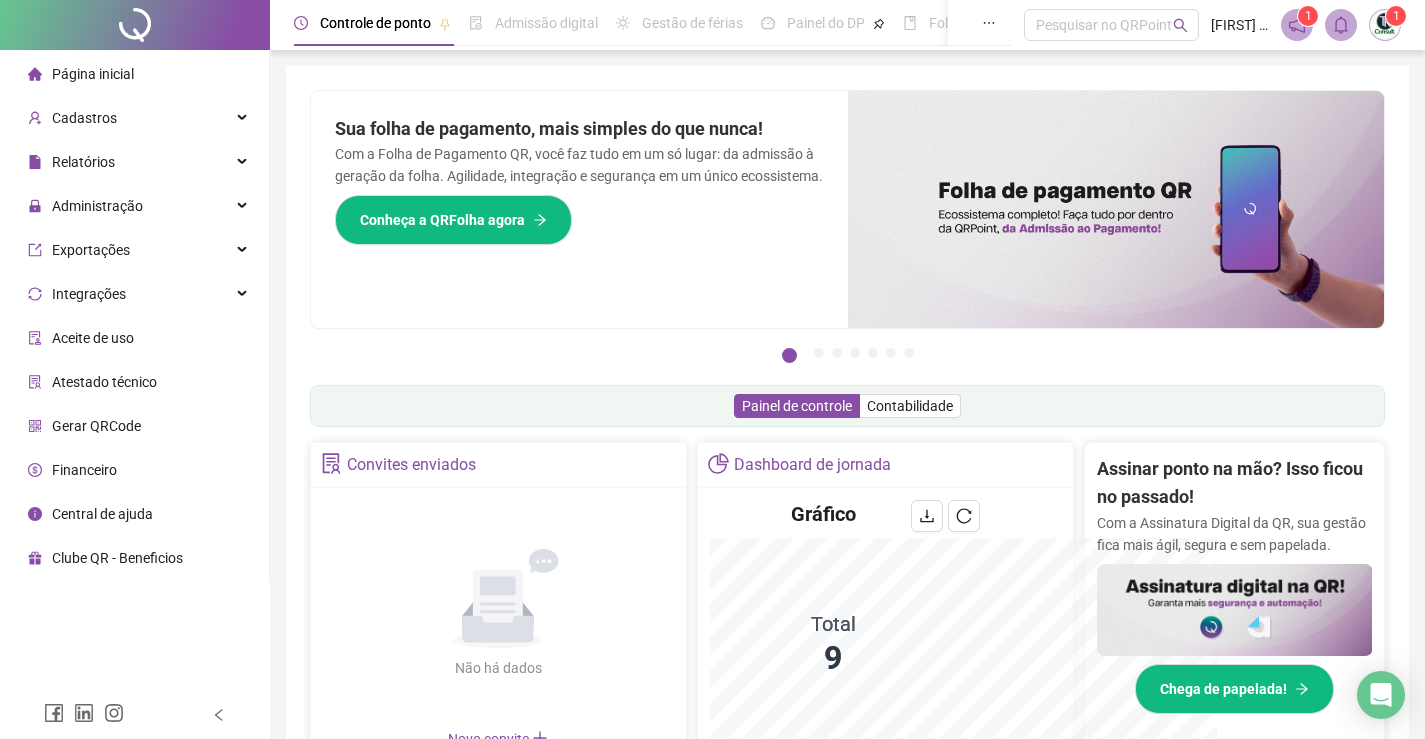 click on "Controle de ponto Admissão digital Gestão de férias Painel do DP Folha de pagamento   Pesquisar no QRPoint [FIRST] [LAST]  1 1" at bounding box center (847, 25) 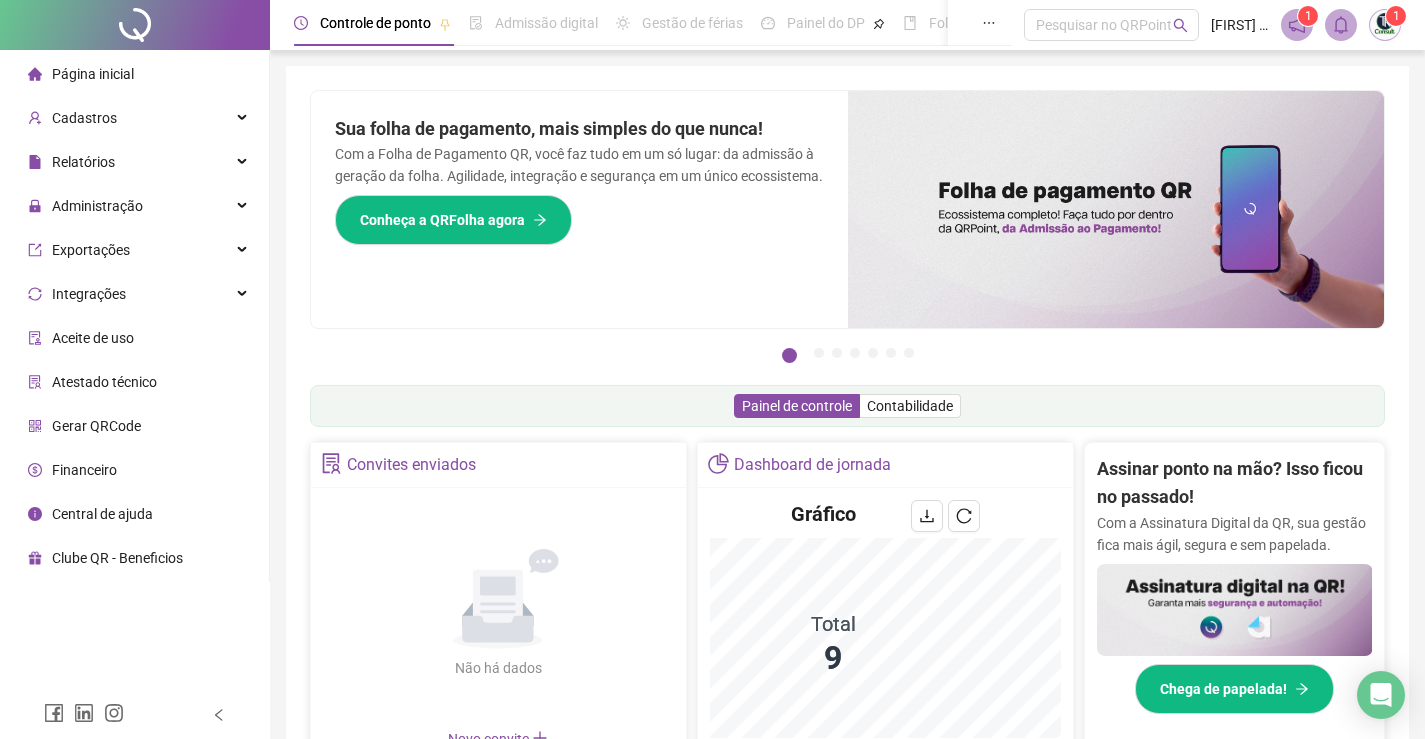 click 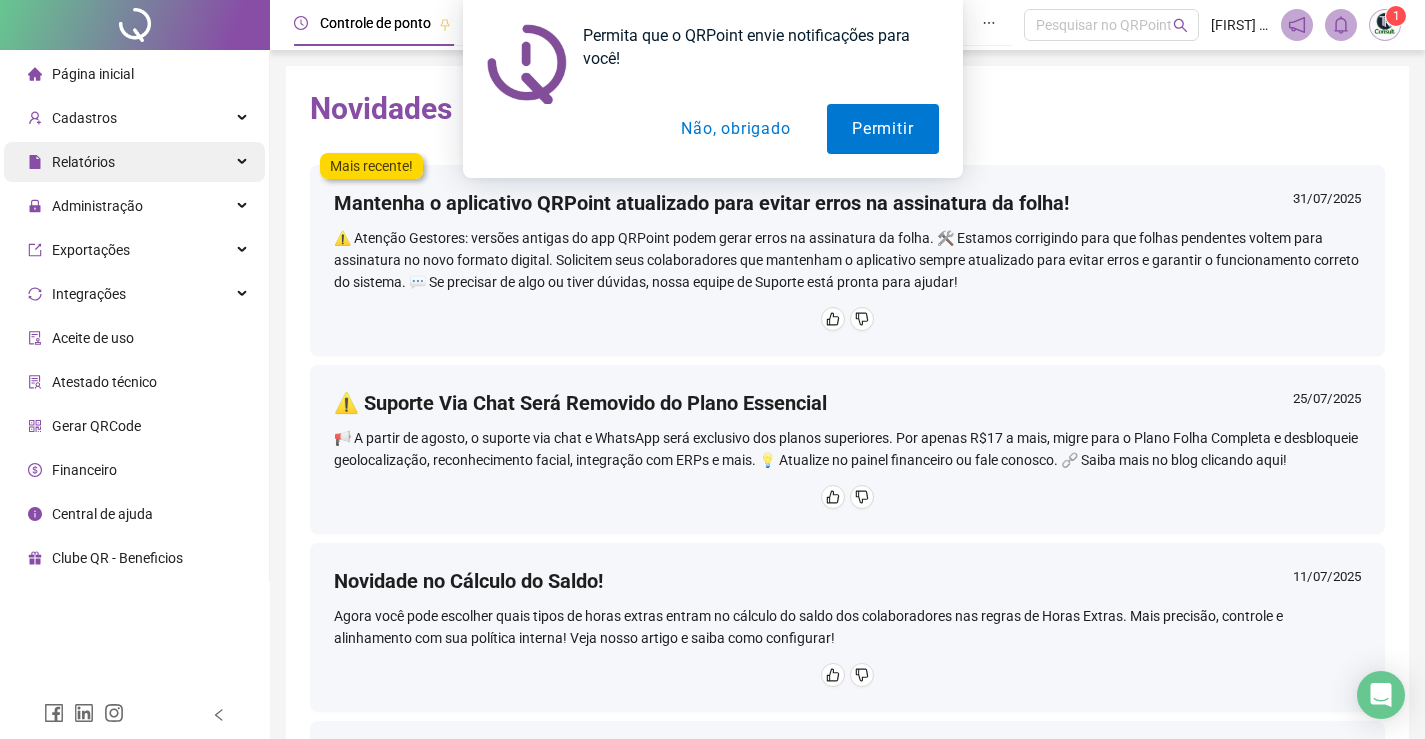 click on "Permita que o QRPoint envie notificações para você! Permitir Não, obrigado" at bounding box center [712, 89] 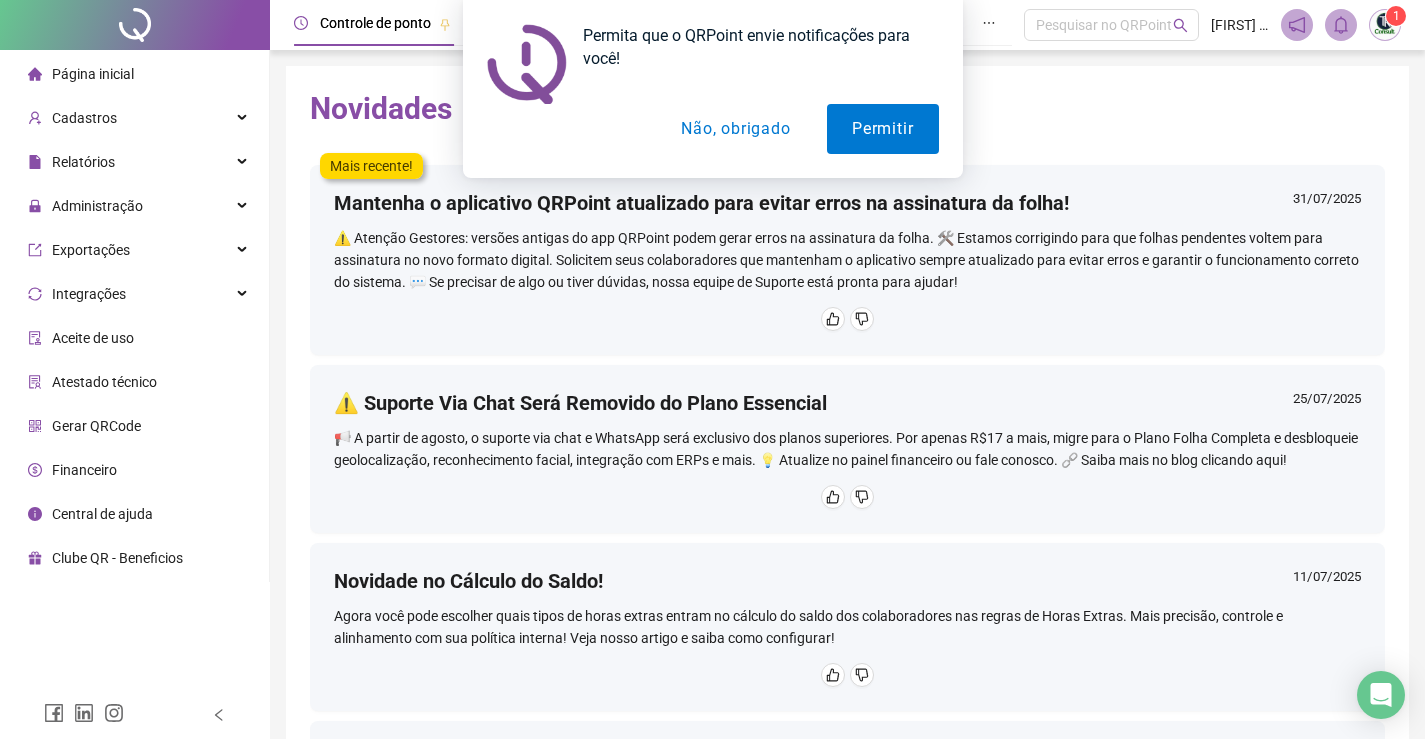 click on "Não, obrigado" at bounding box center [735, 129] 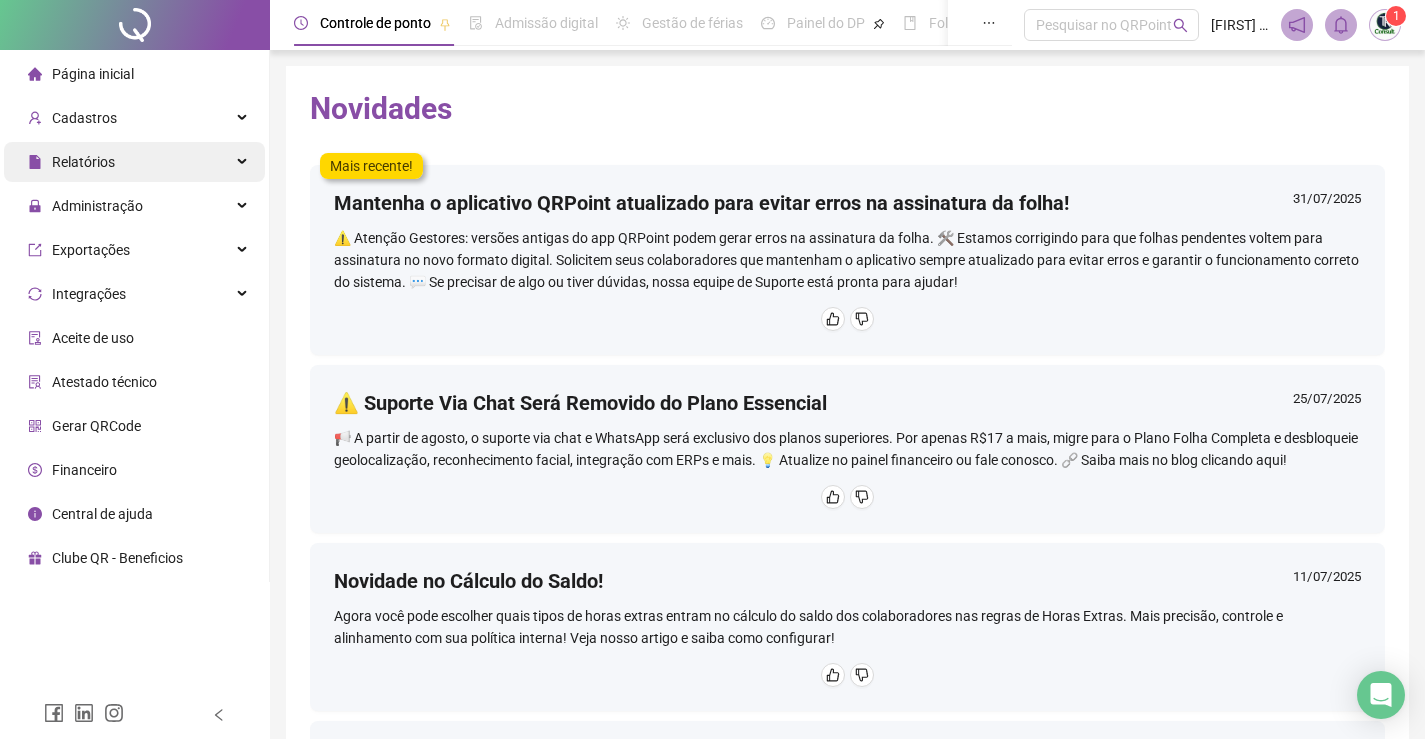 click on "Relatórios" at bounding box center [83, 162] 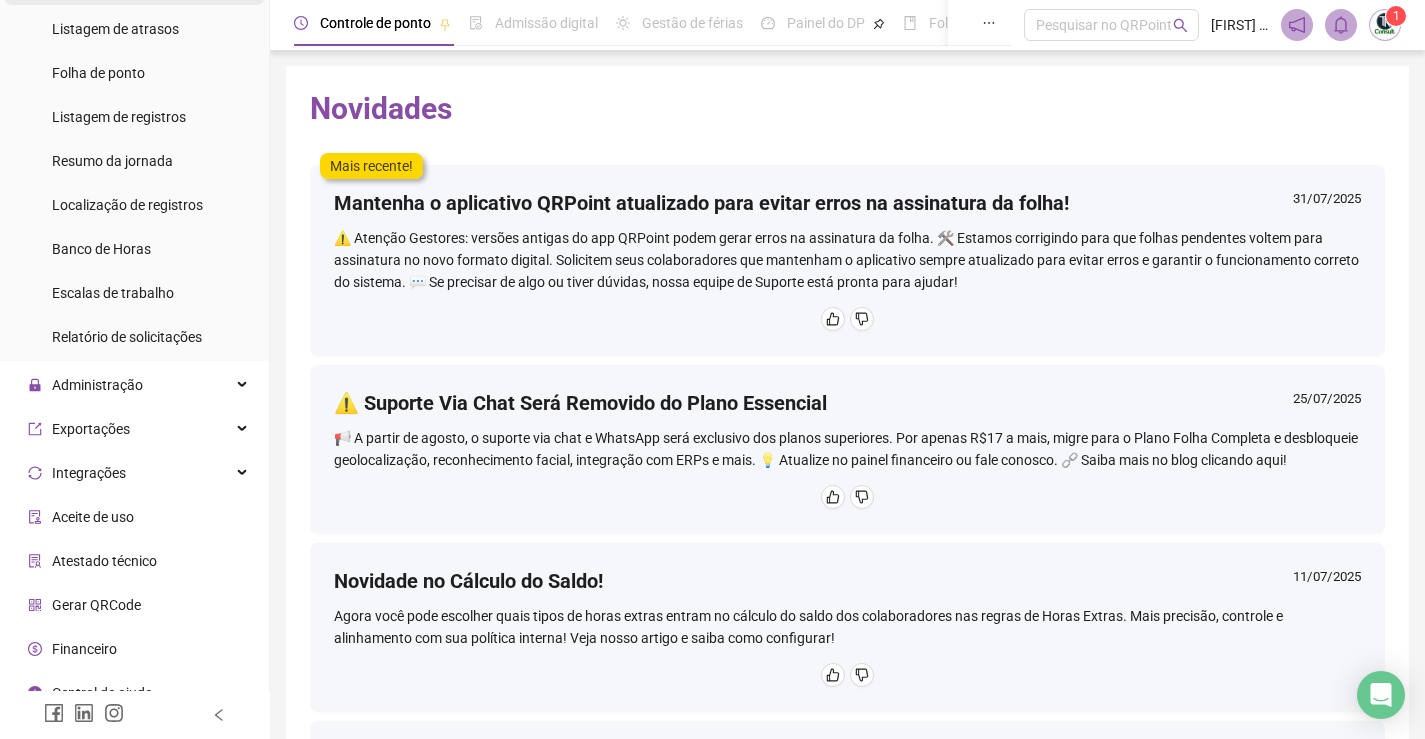 scroll, scrollTop: 247, scrollLeft: 0, axis: vertical 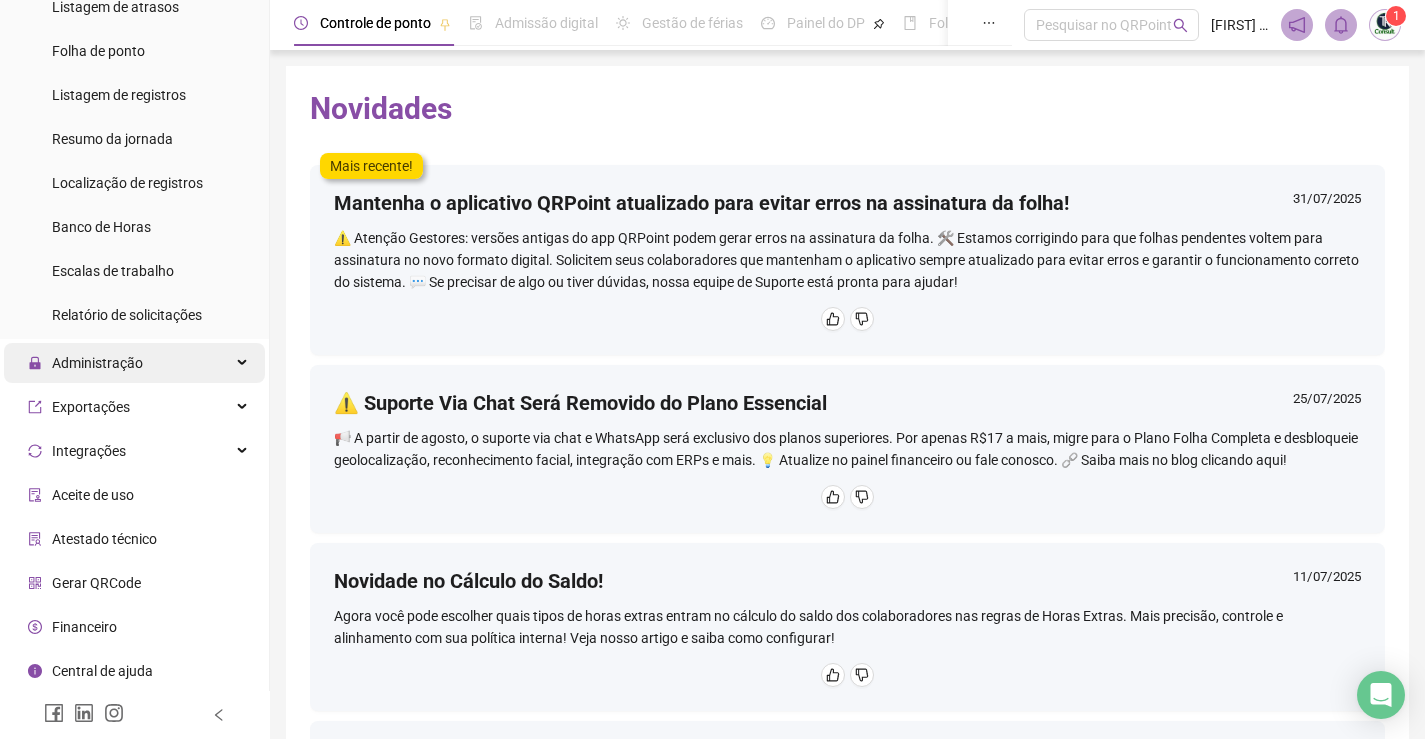 click on "Administração" at bounding box center [85, 363] 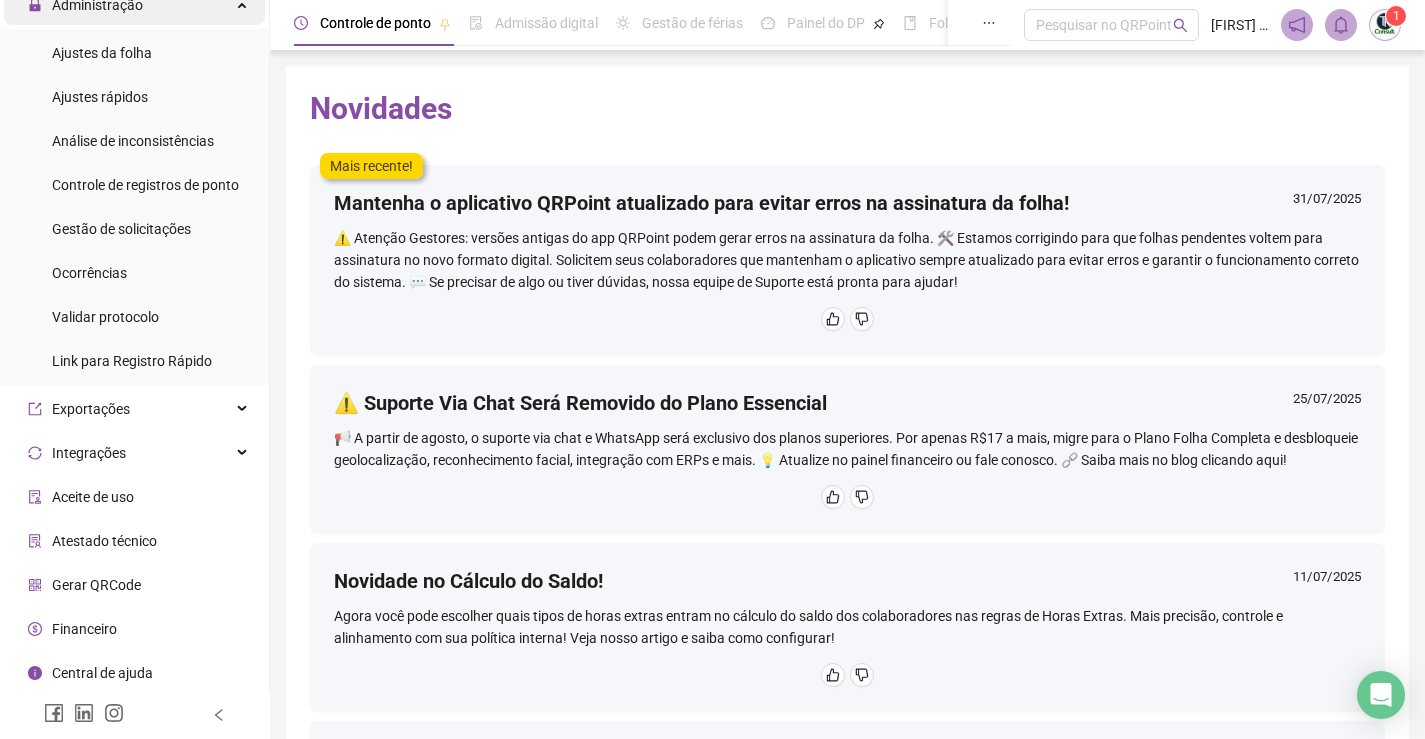 scroll, scrollTop: 607, scrollLeft: 0, axis: vertical 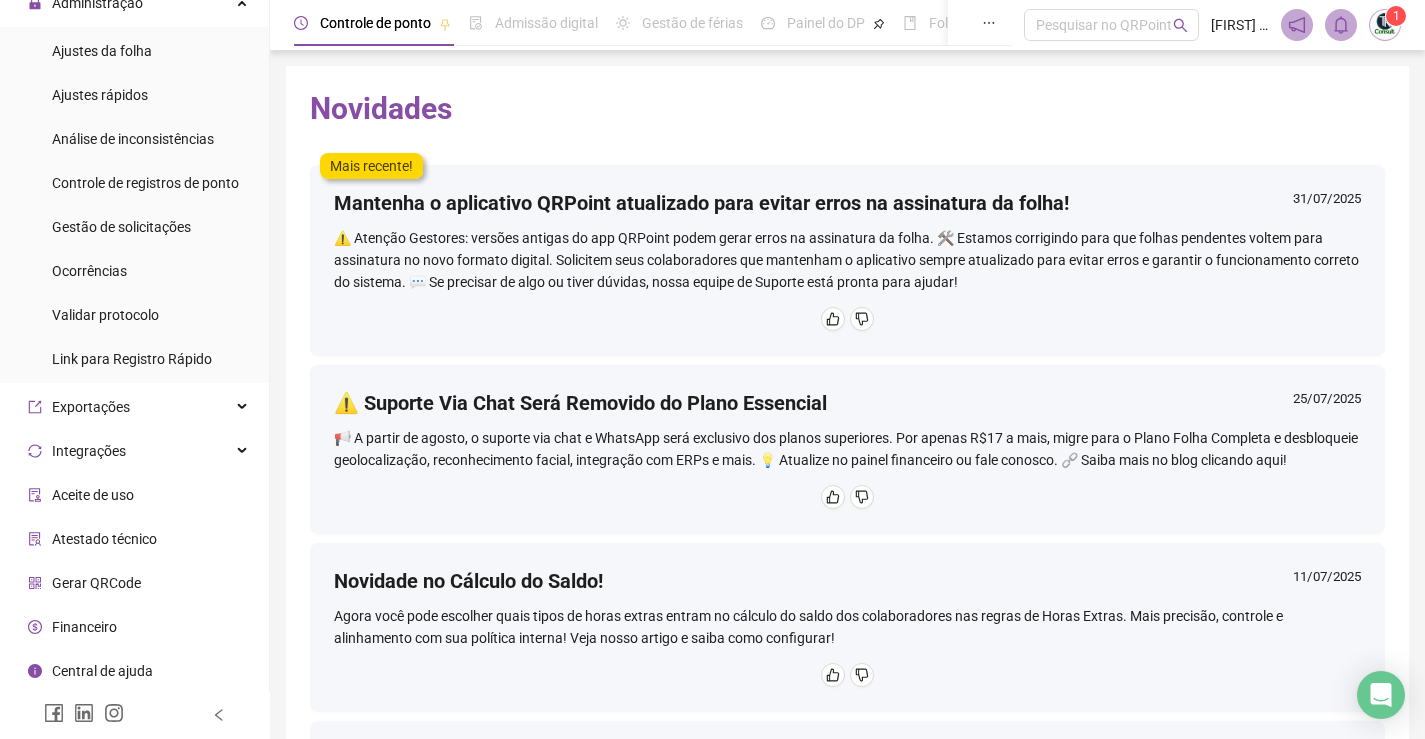 click on "Financeiro" at bounding box center (84, 627) 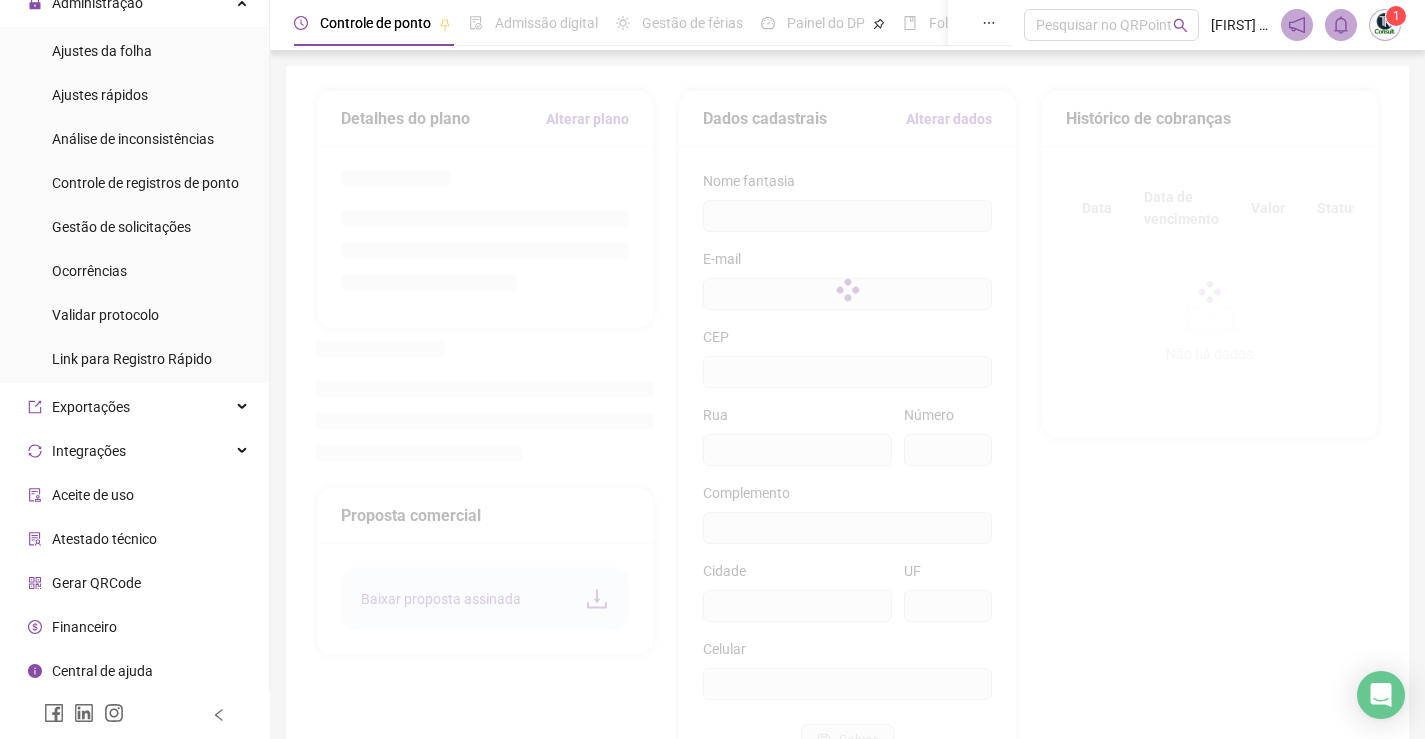 type on "**********" 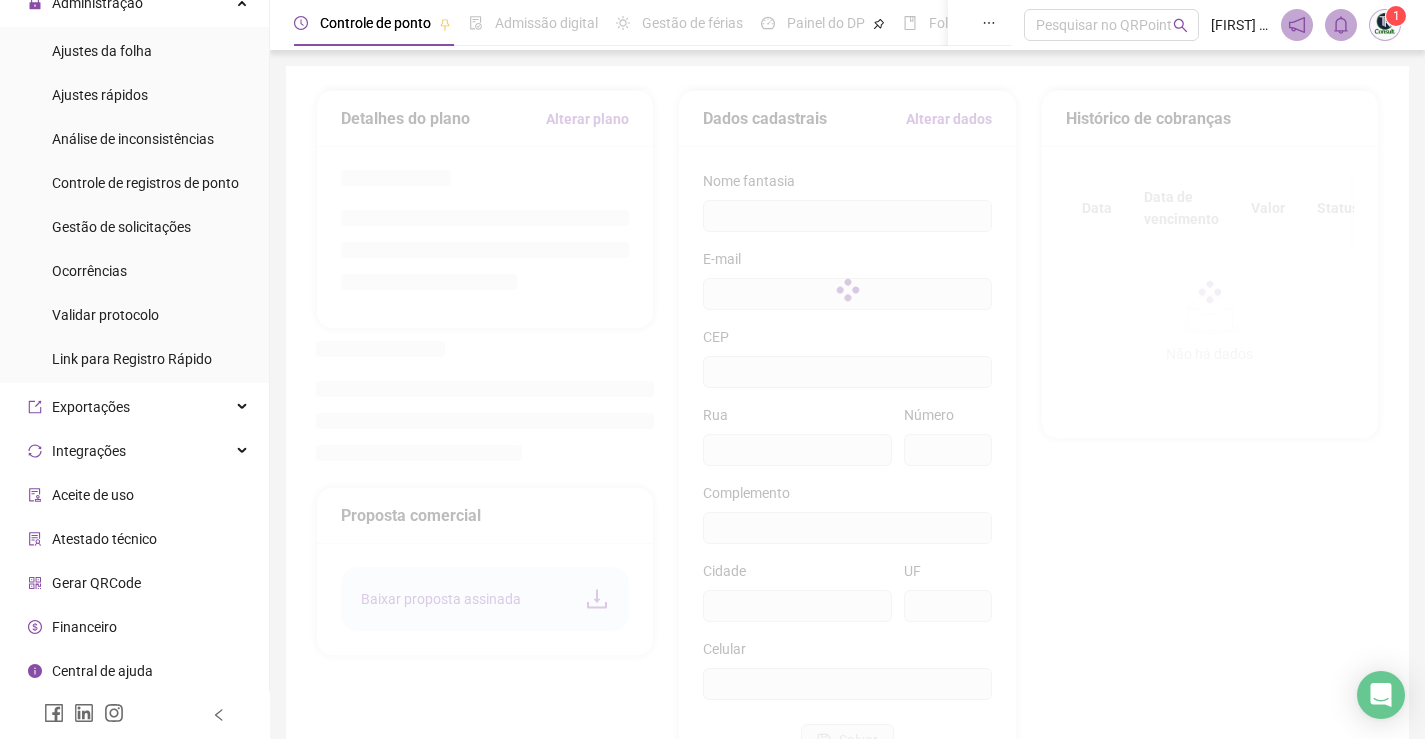 type on "**********" 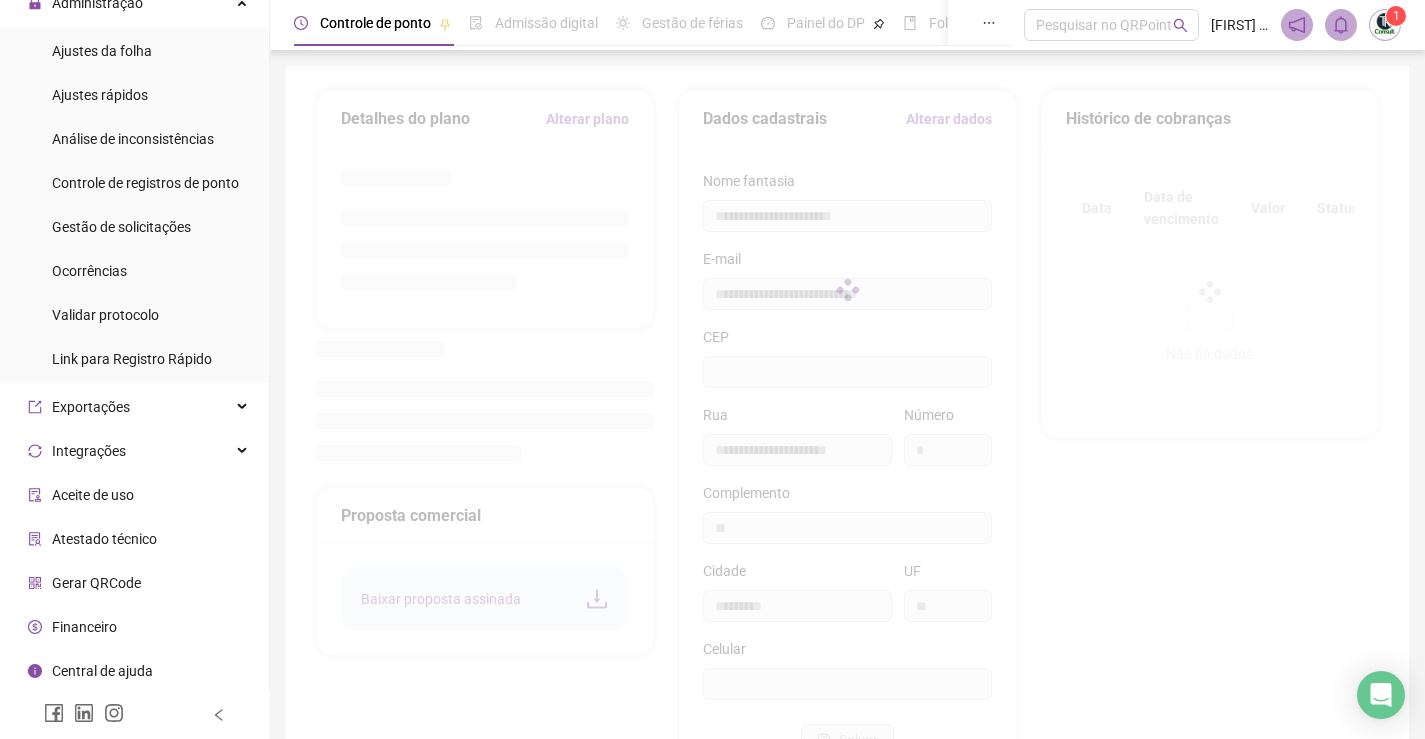 type on "*********" 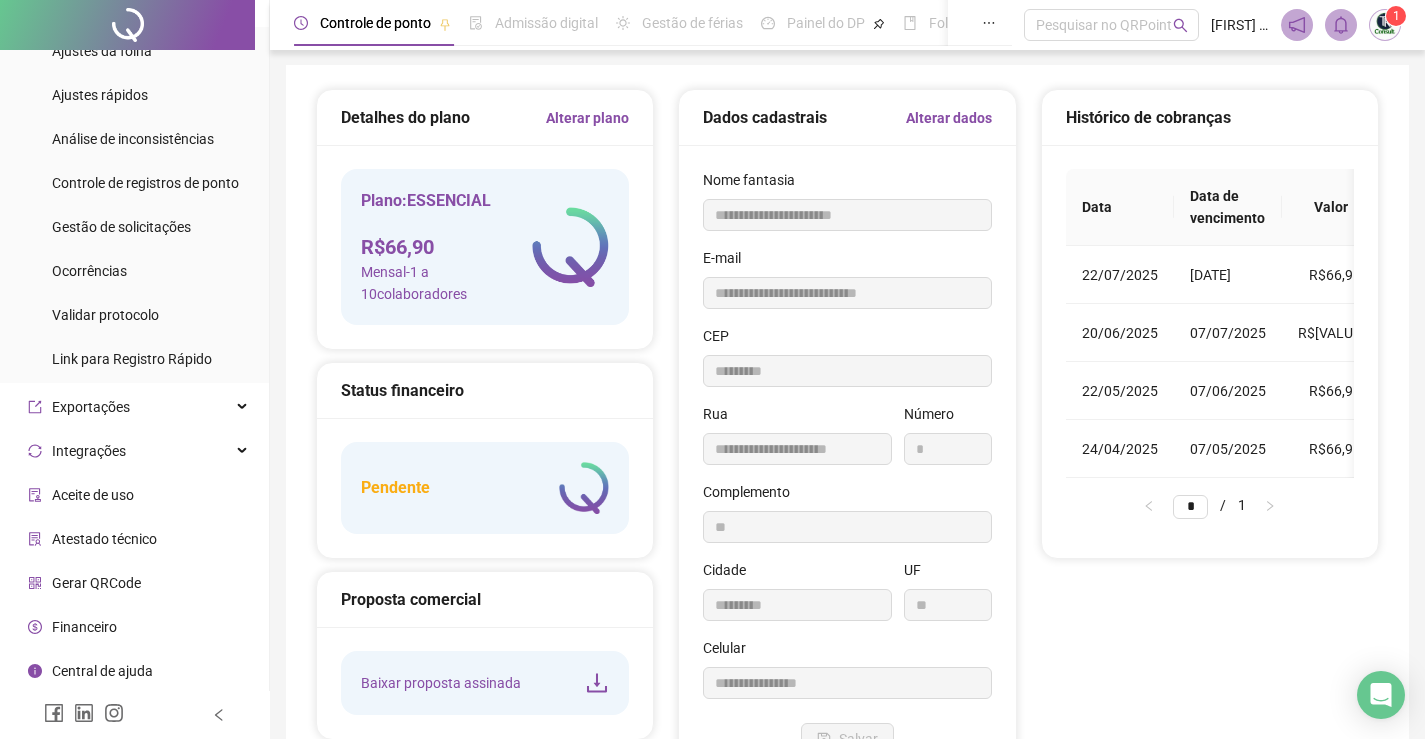 scroll, scrollTop: 0, scrollLeft: 0, axis: both 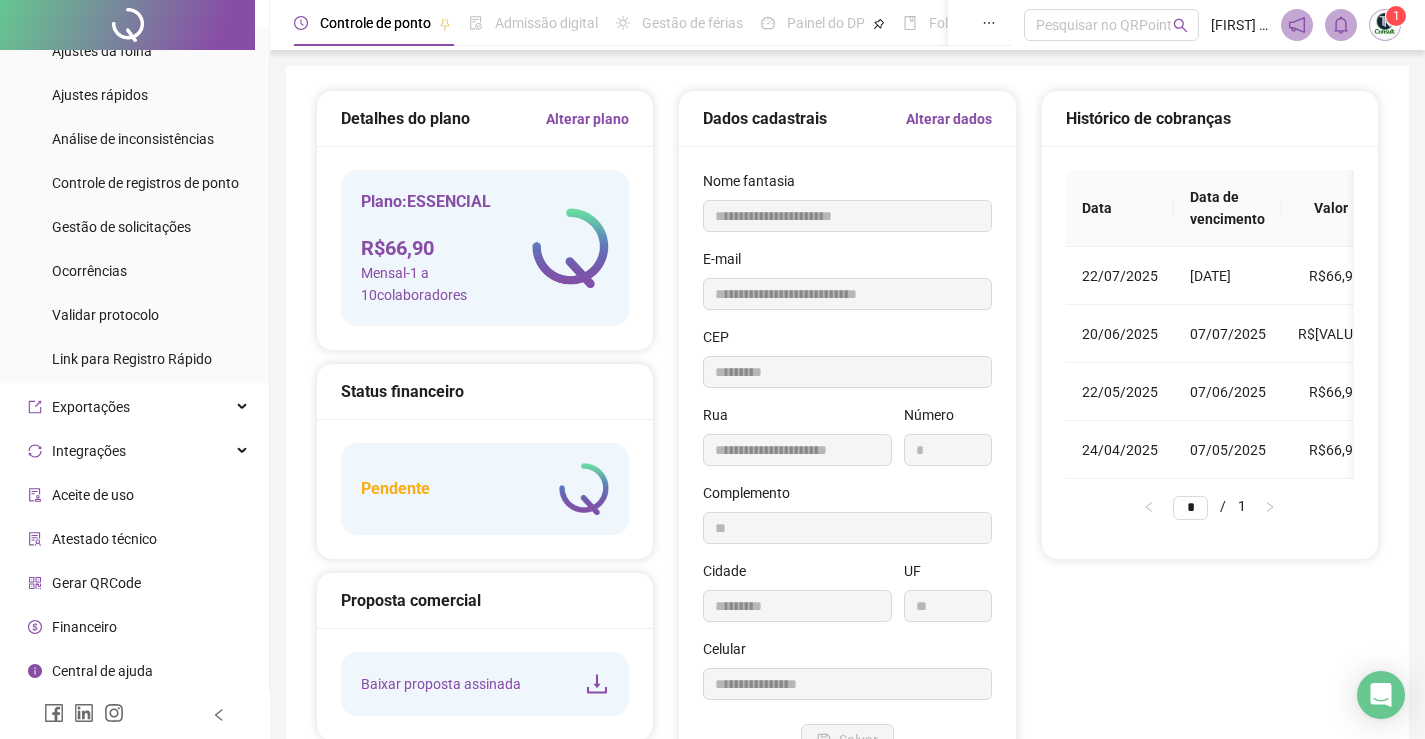 click on "Mensal  -  1 a 10  colaboradores" at bounding box center (446, 284) 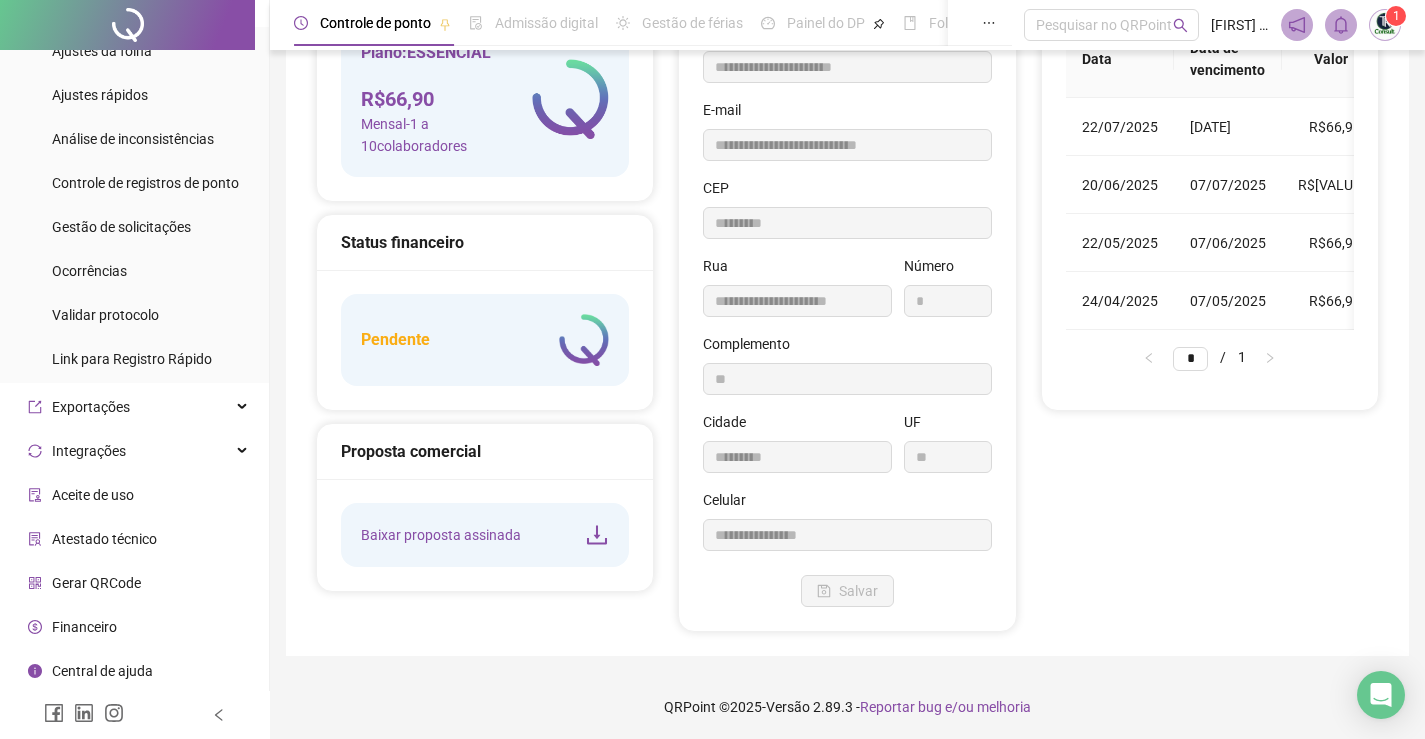 scroll, scrollTop: 152, scrollLeft: 0, axis: vertical 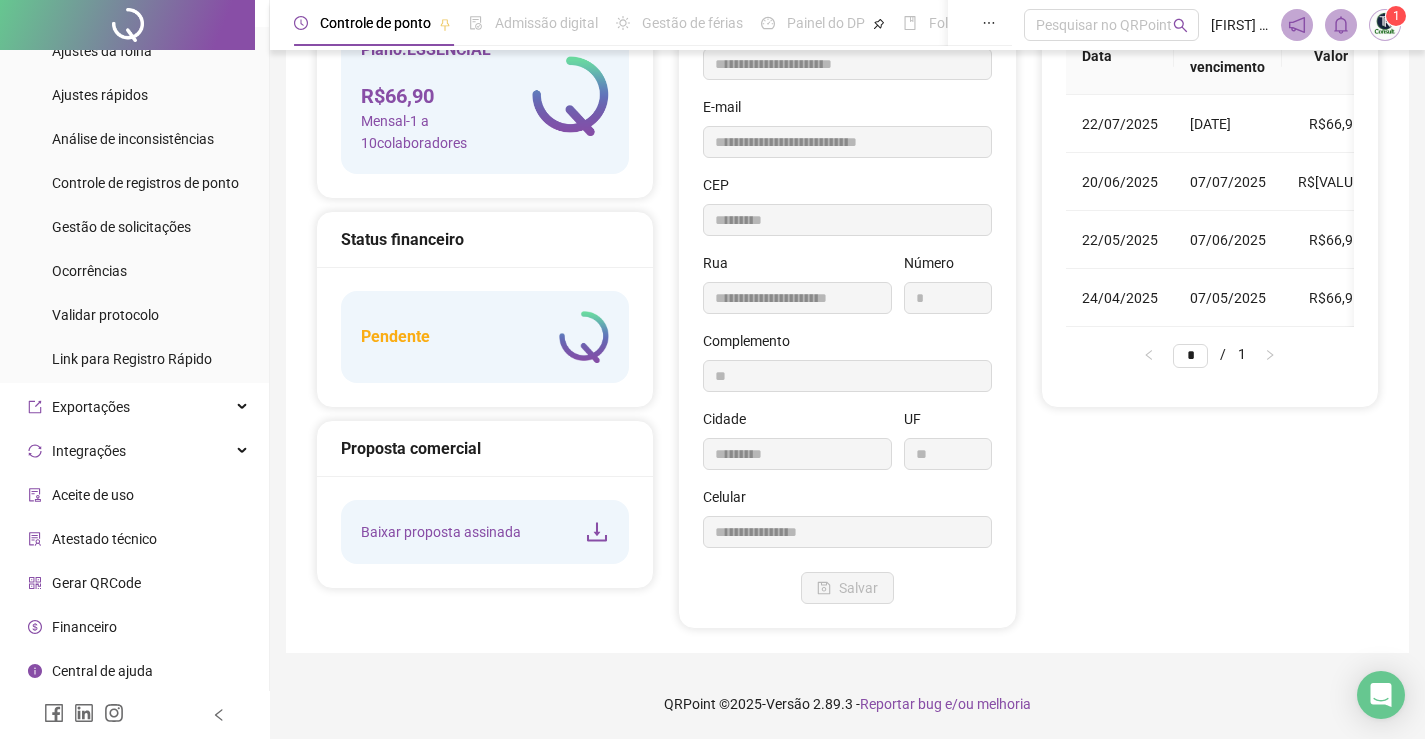 click on "Pendente" at bounding box center [485, 337] 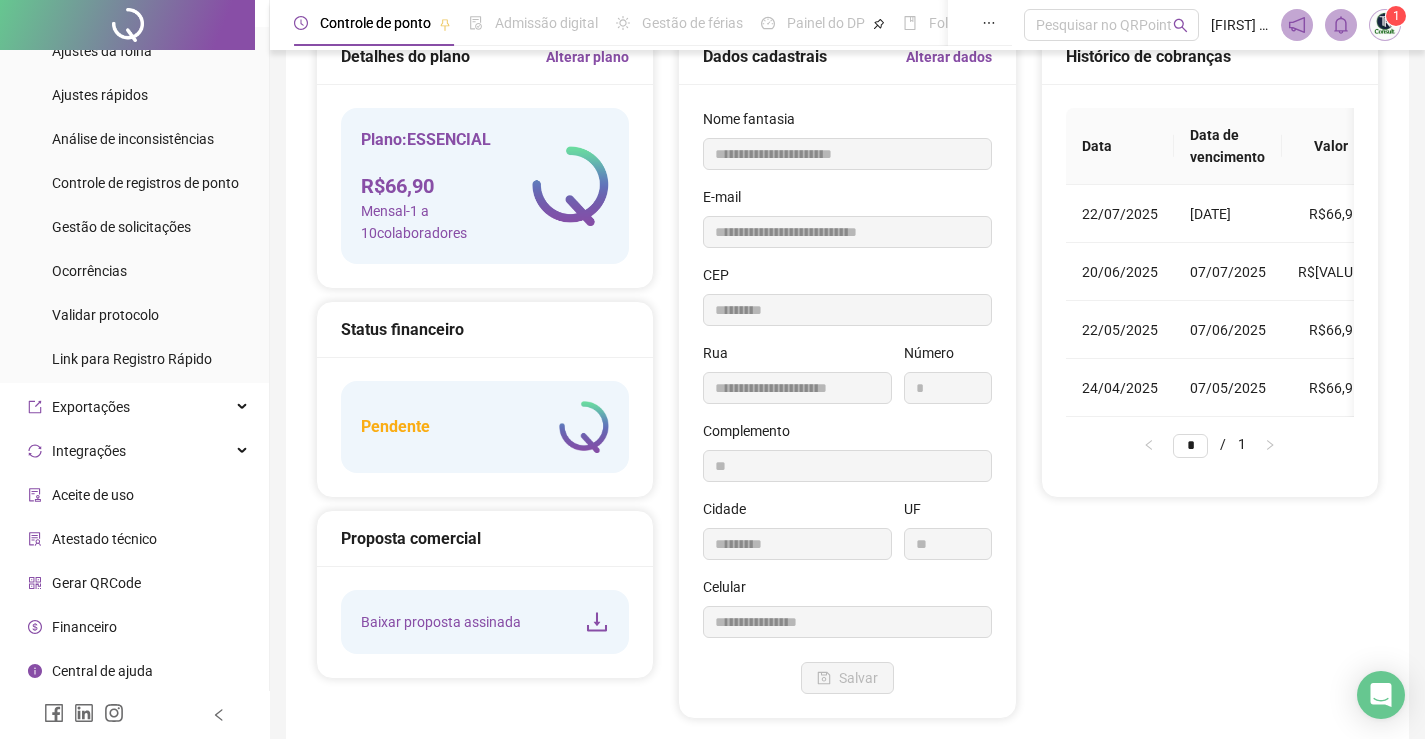 scroll, scrollTop: 0, scrollLeft: 0, axis: both 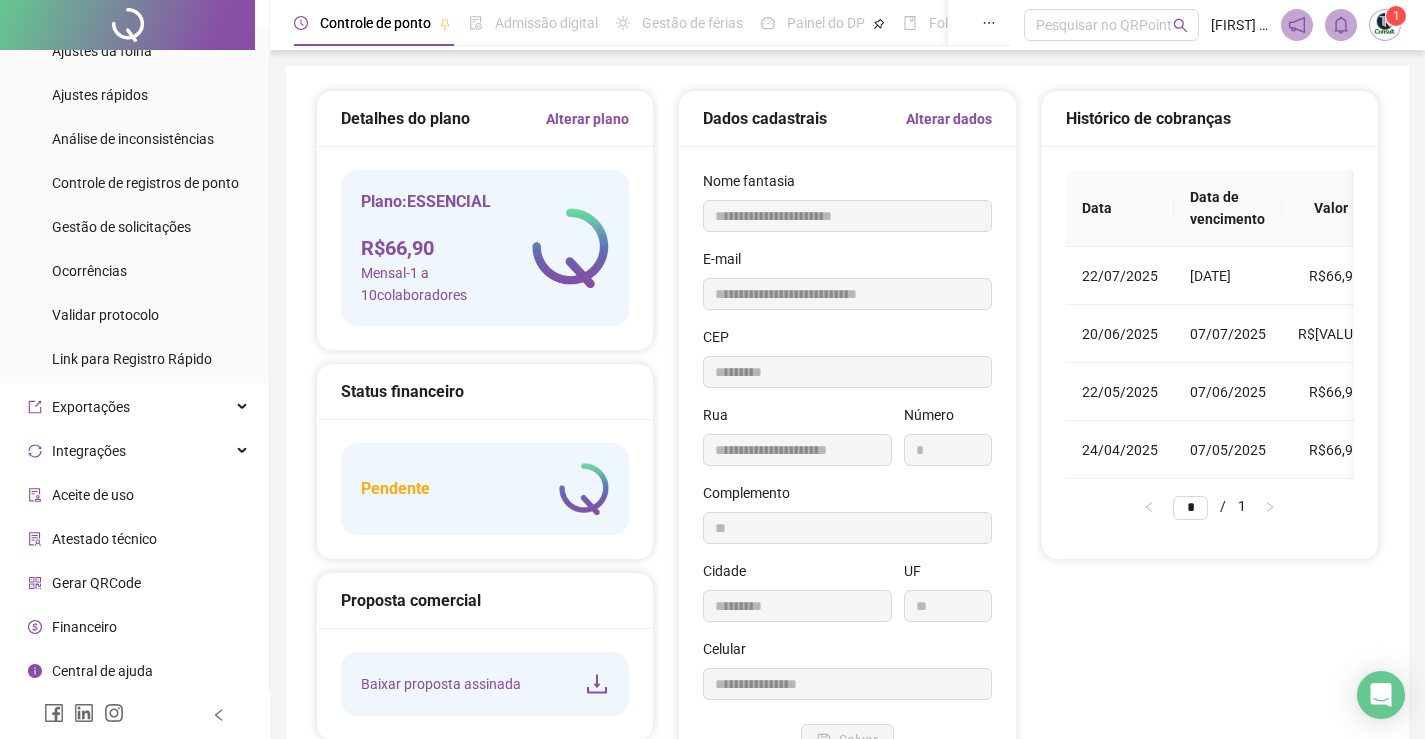 click at bounding box center [570, 248] 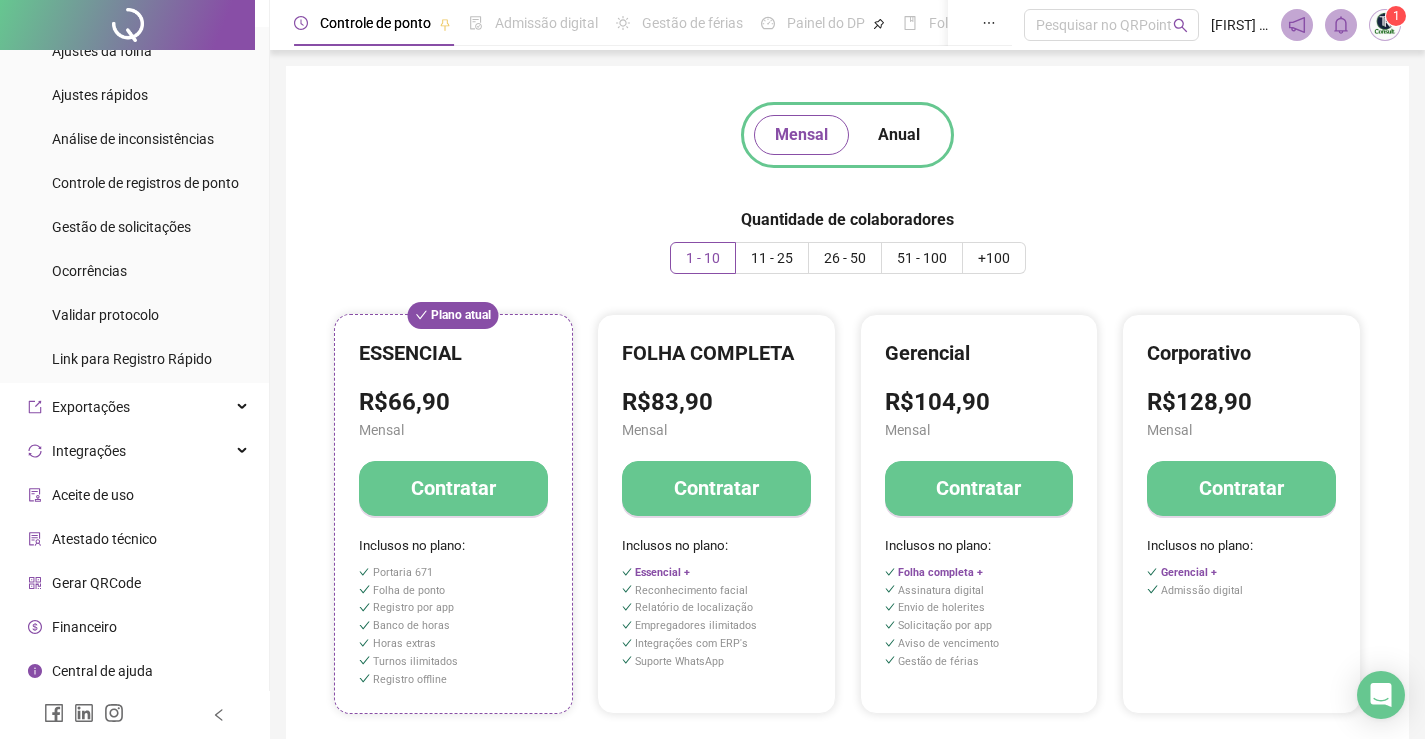 click on "Aceite de uso" at bounding box center (134, 495) 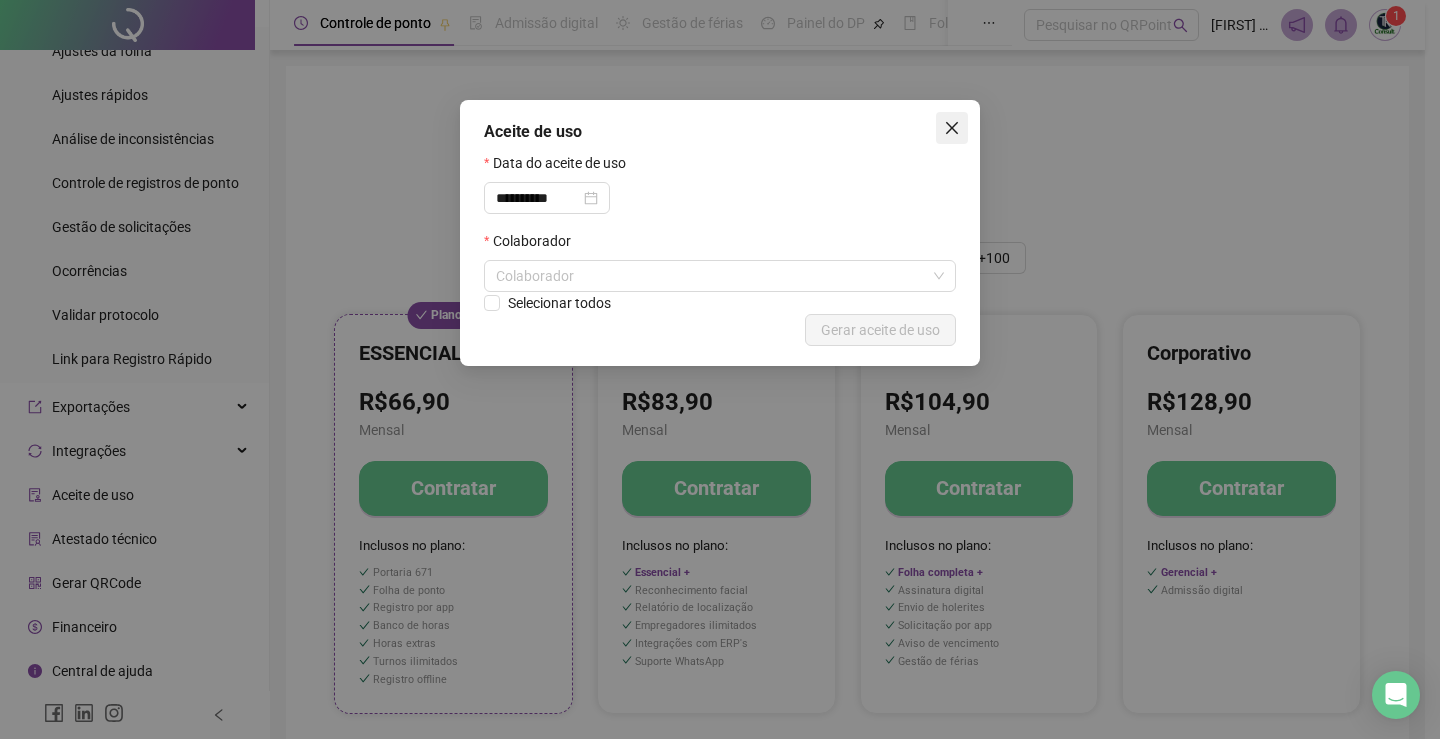click at bounding box center [952, 128] 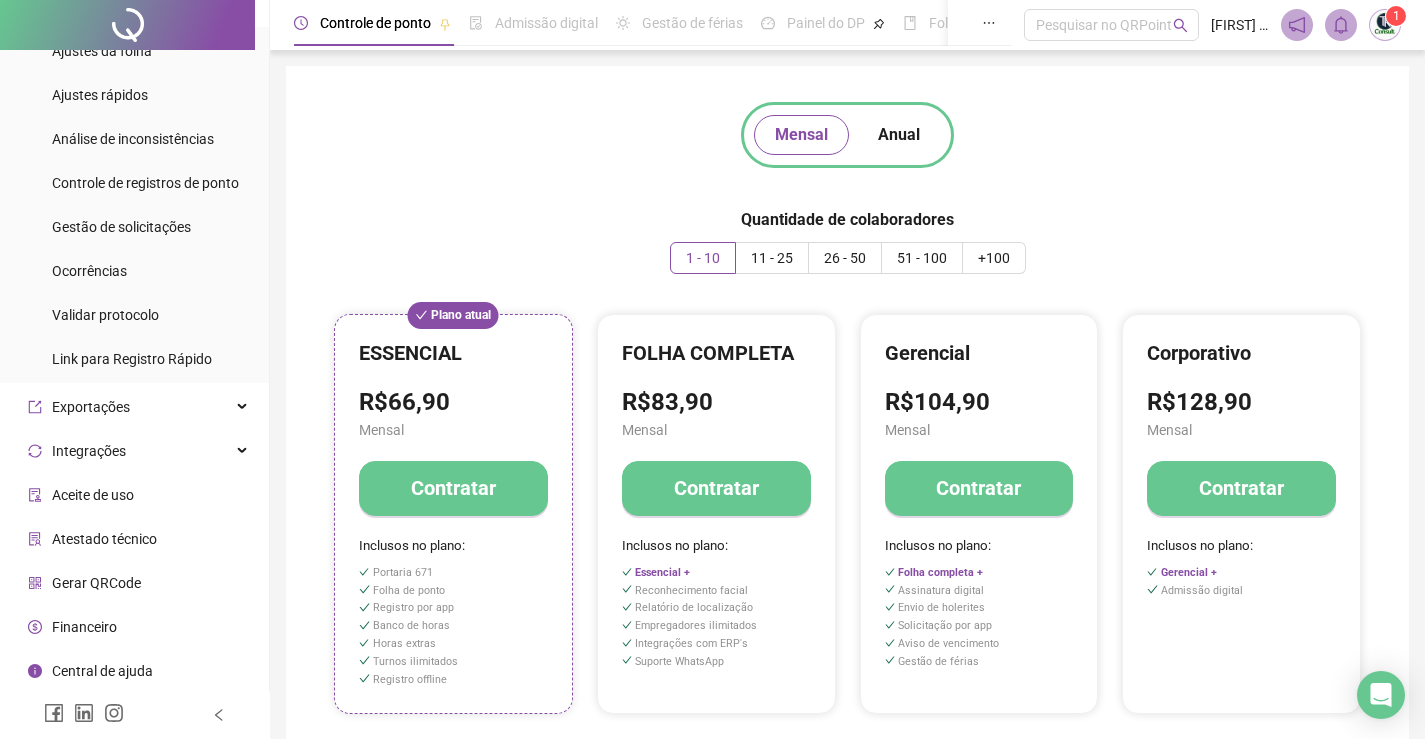 click on "Financeiro" at bounding box center [84, 627] 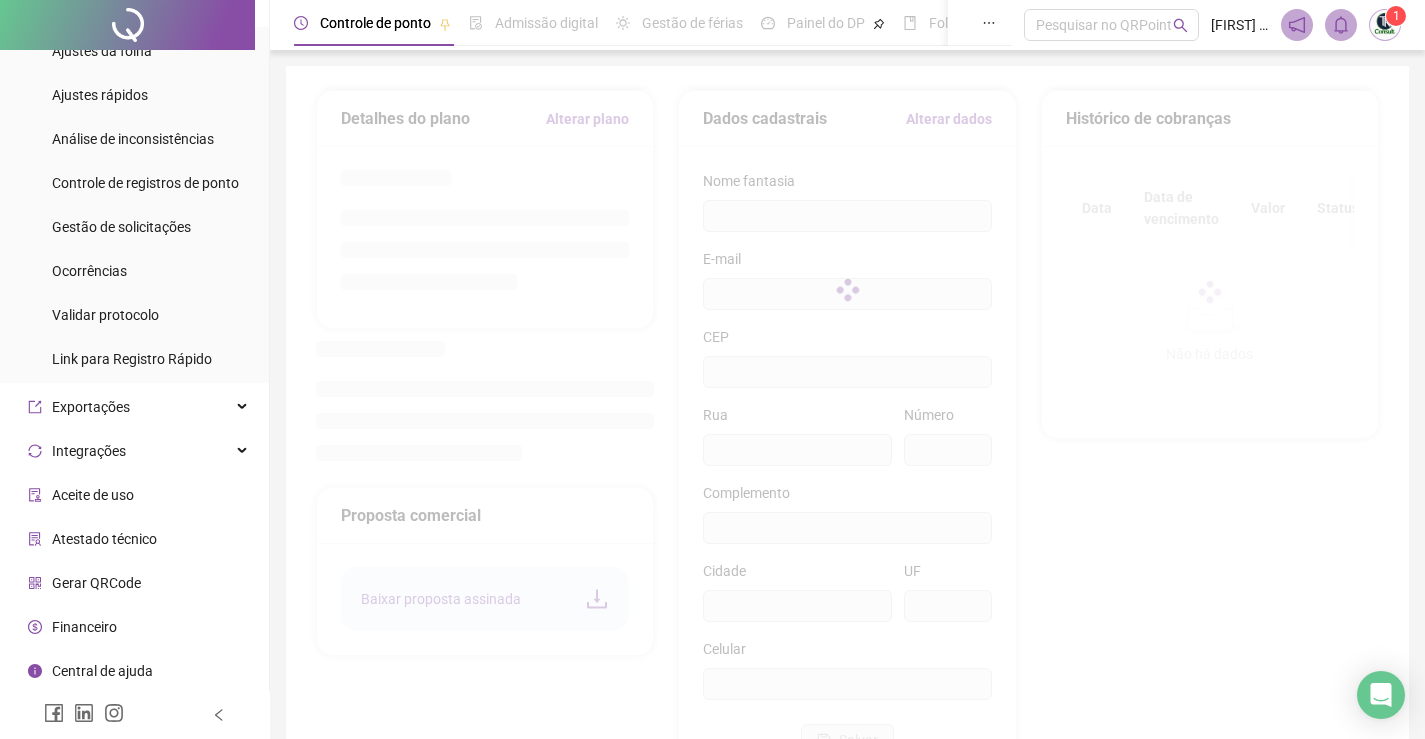 type on "**********" 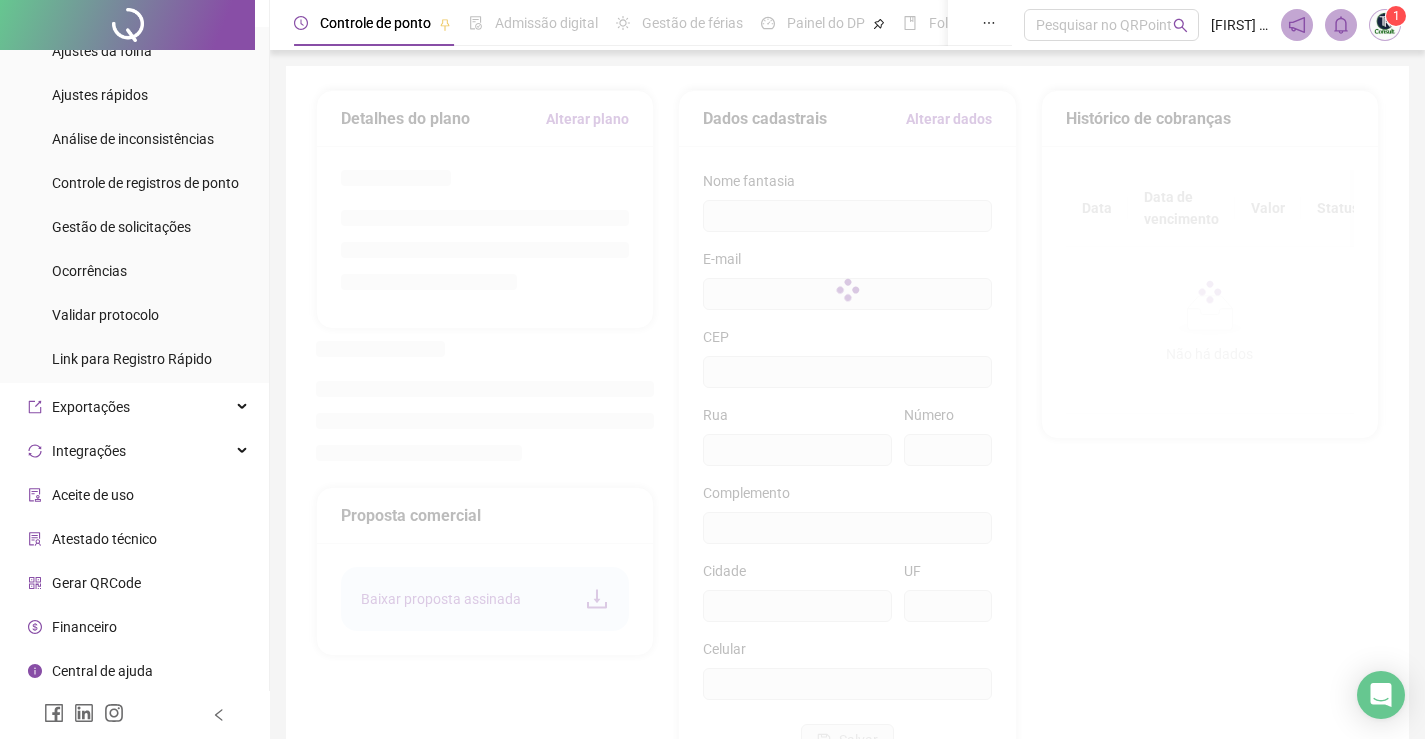type on "**********" 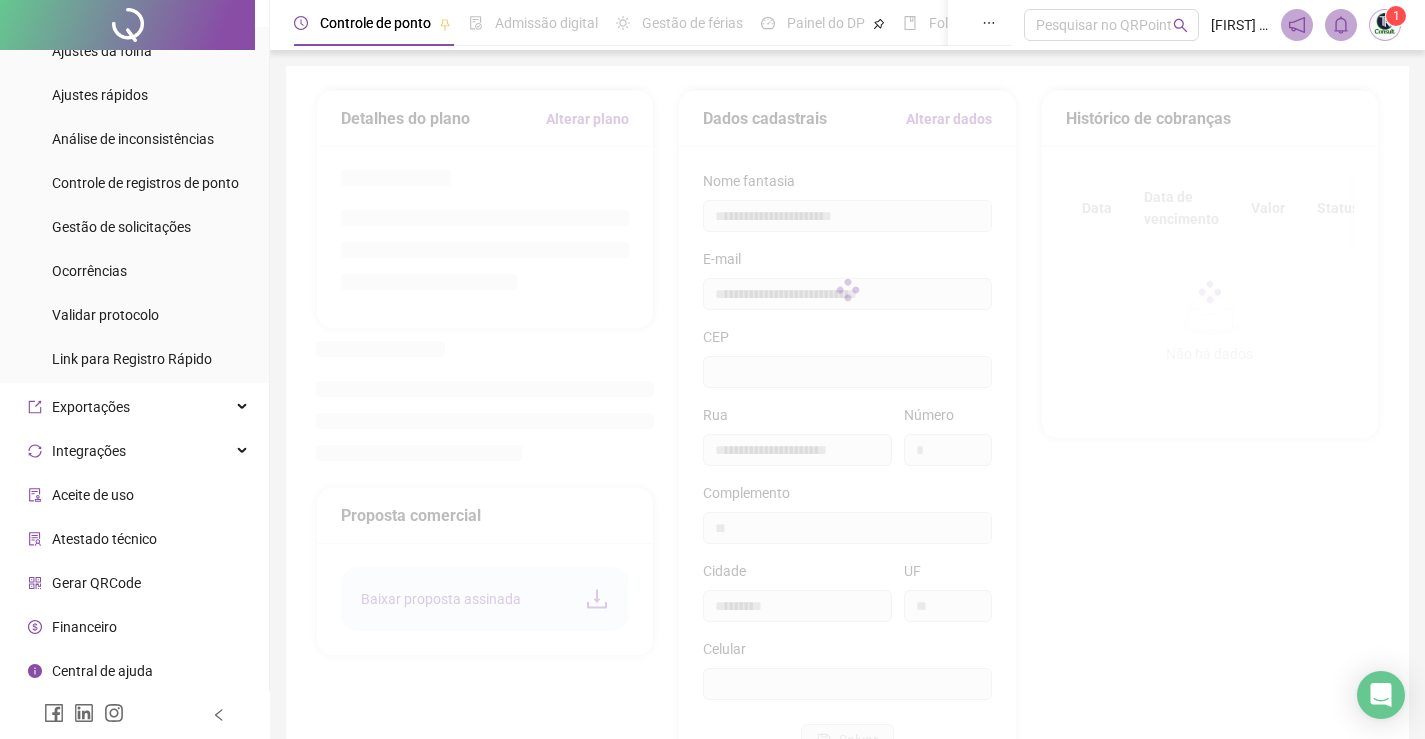 type on "*********" 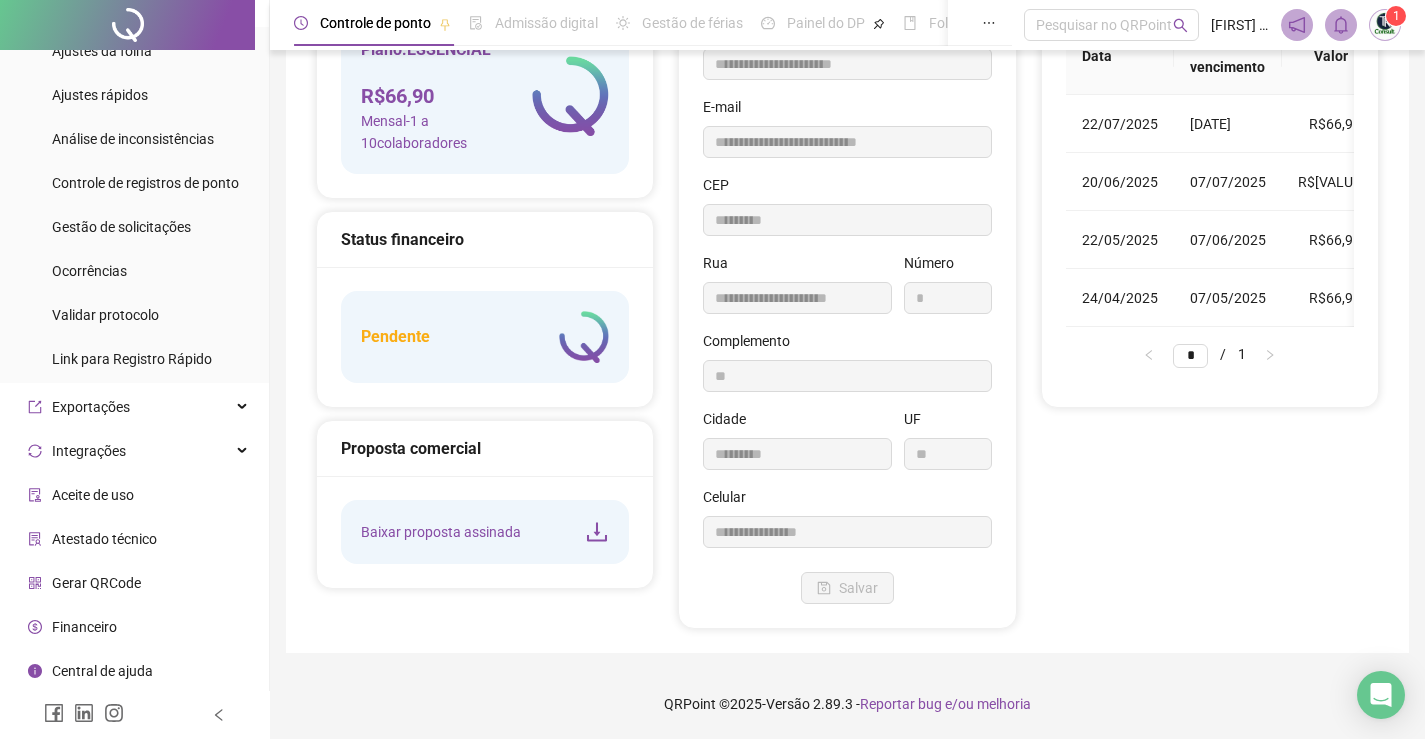 scroll, scrollTop: 0, scrollLeft: 0, axis: both 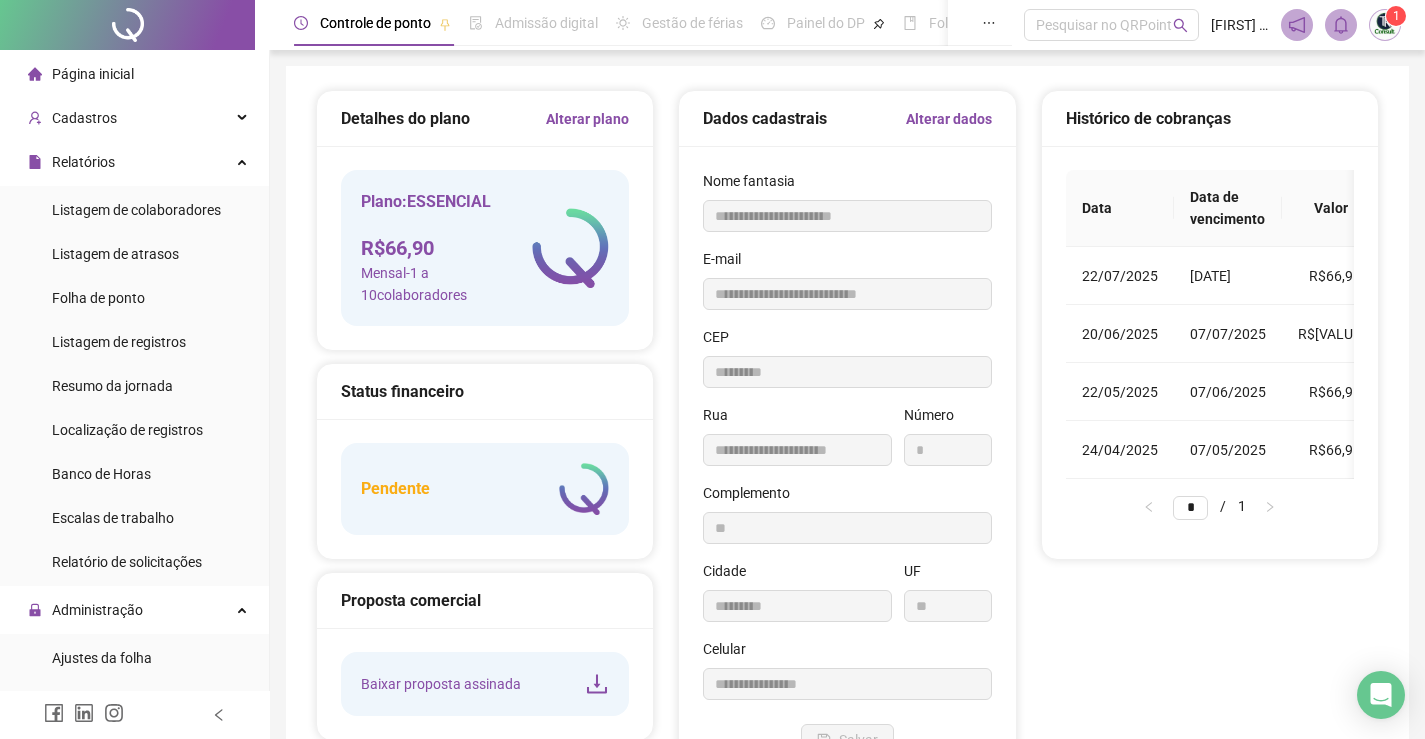 click on "Página inicial" at bounding box center (93, 74) 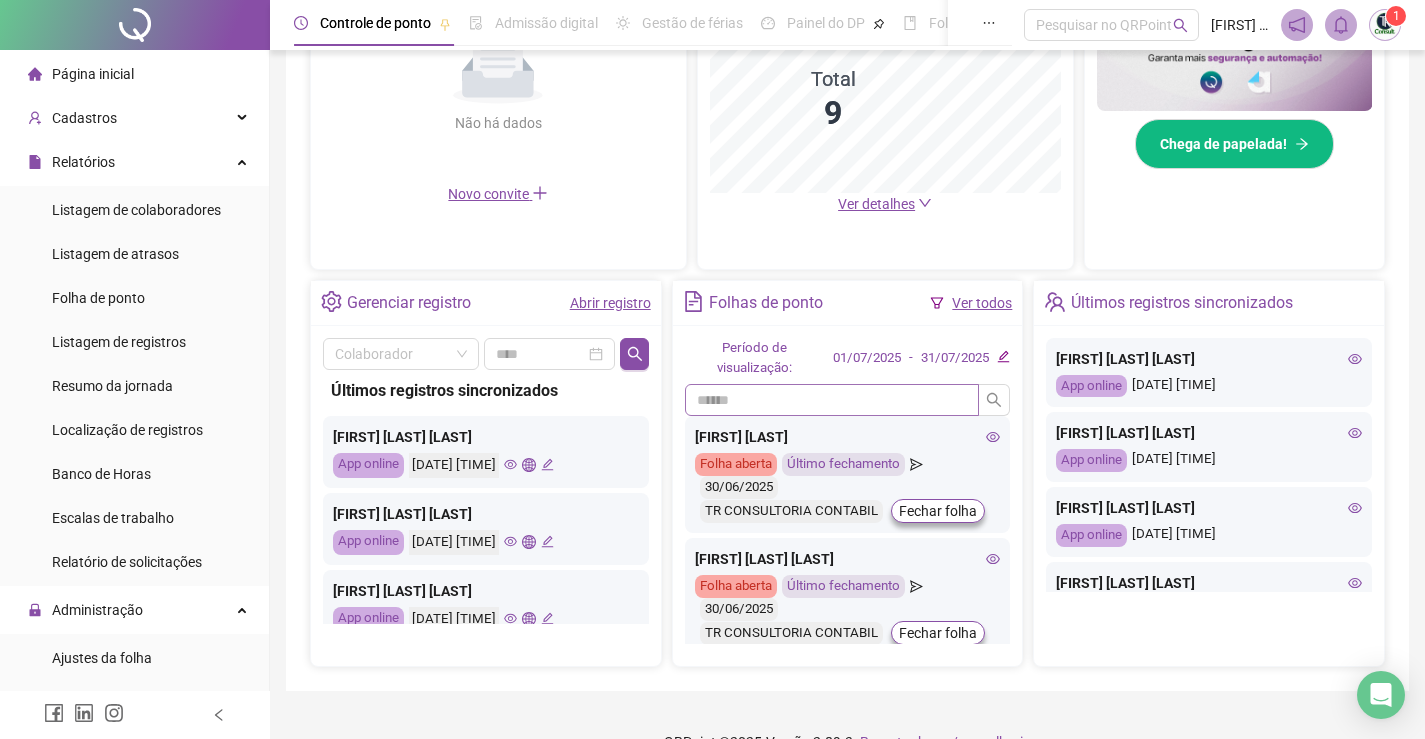 scroll, scrollTop: 583, scrollLeft: 0, axis: vertical 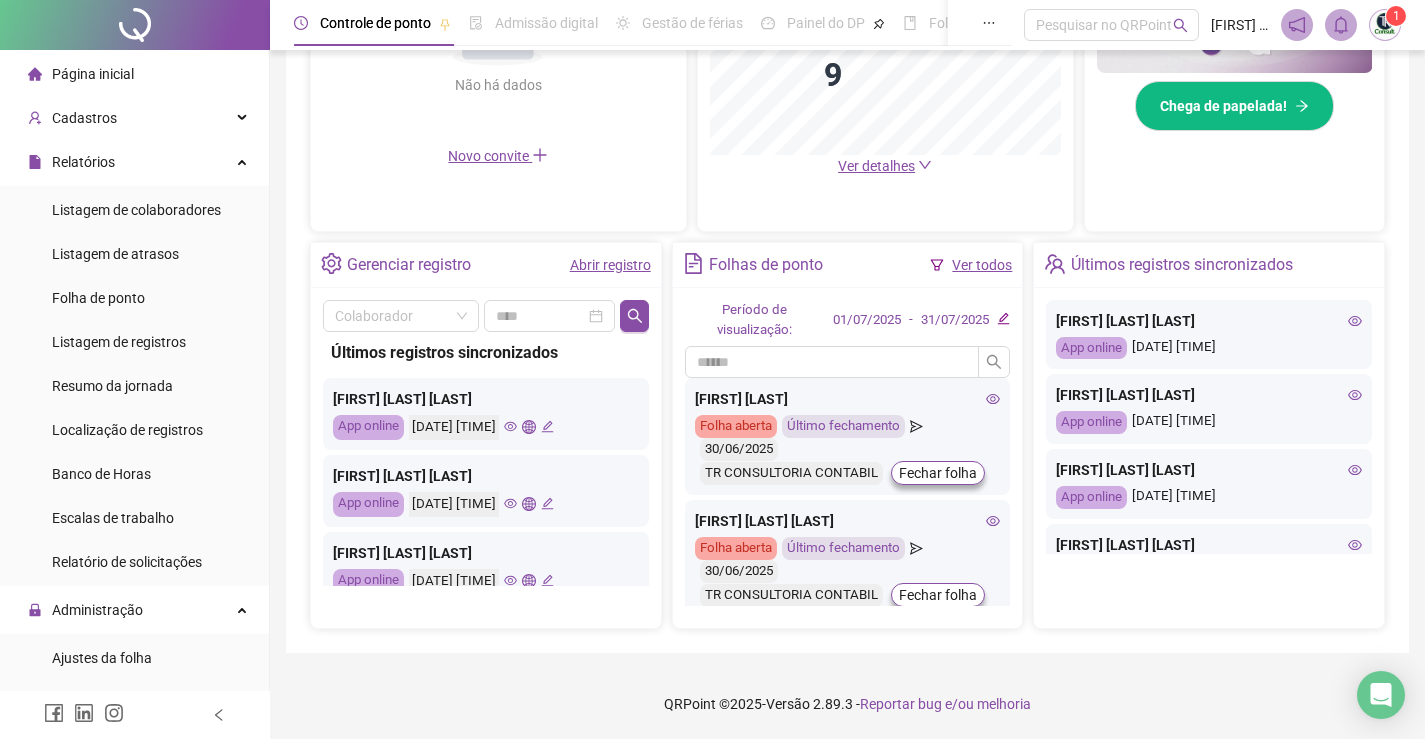 click on "Ver todos" at bounding box center (982, 265) 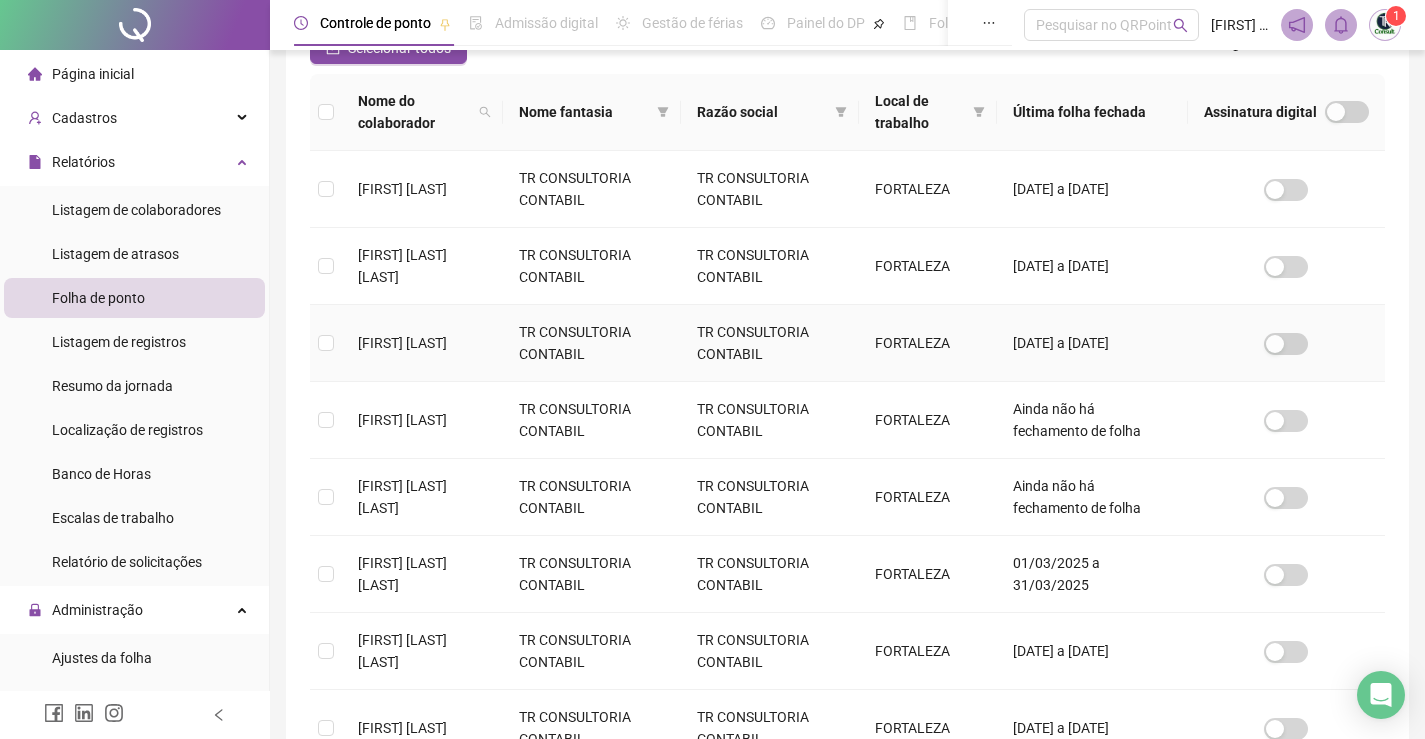 scroll, scrollTop: 340, scrollLeft: 0, axis: vertical 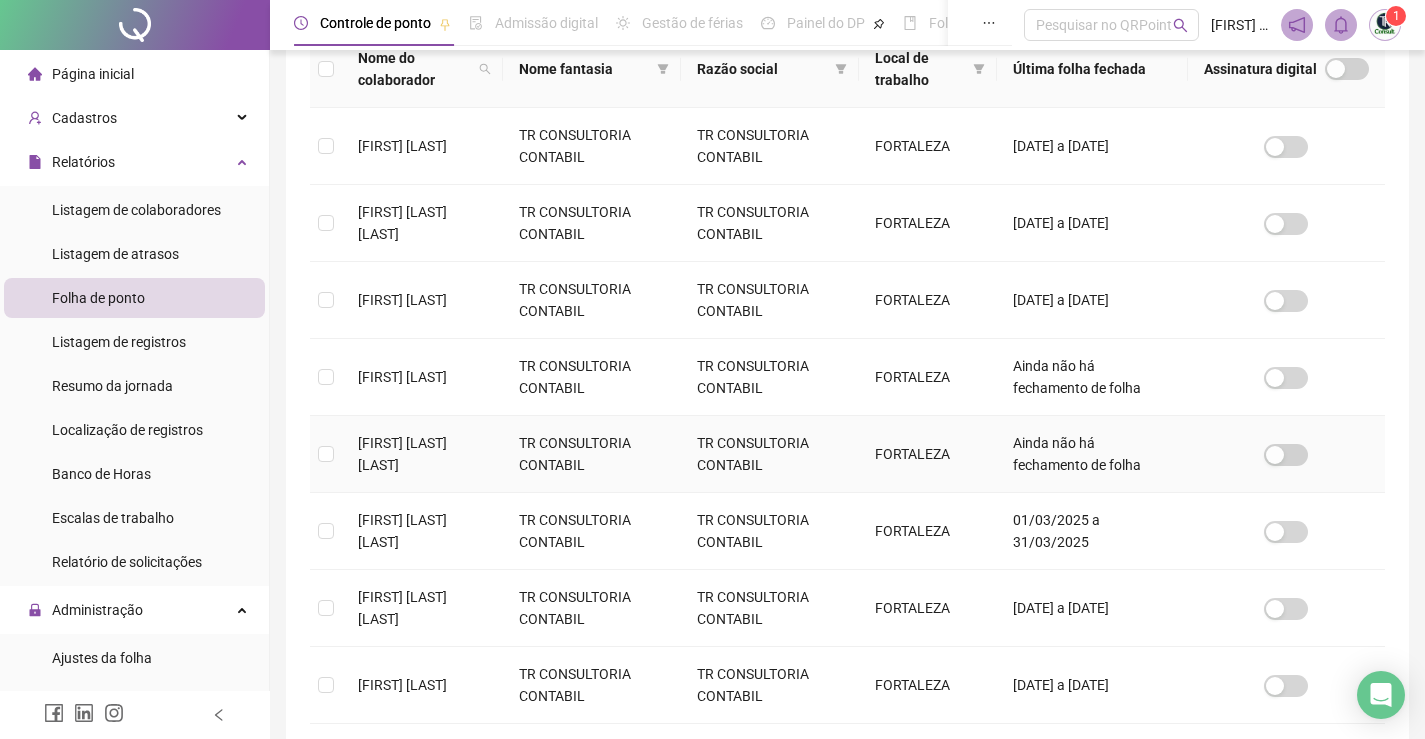 click at bounding box center (1286, 454) 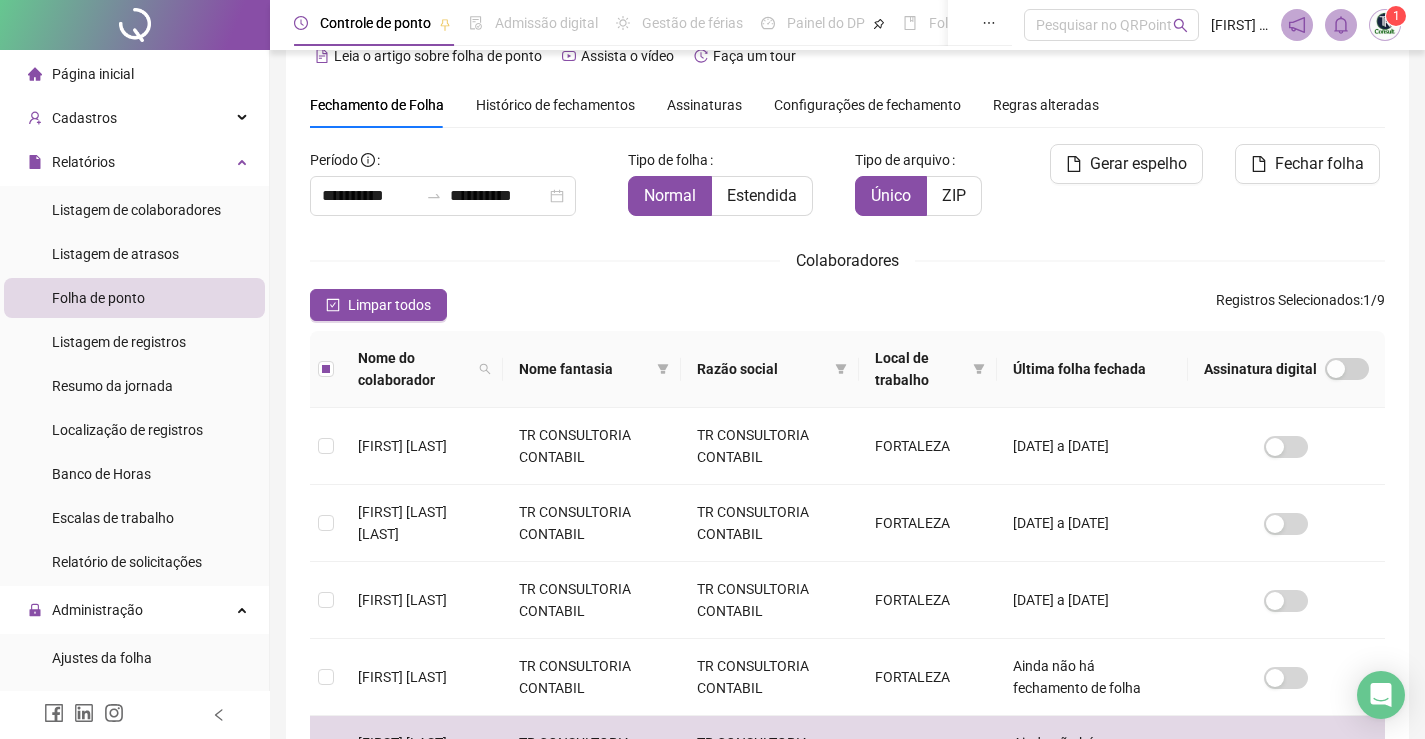 scroll, scrollTop: 0, scrollLeft: 0, axis: both 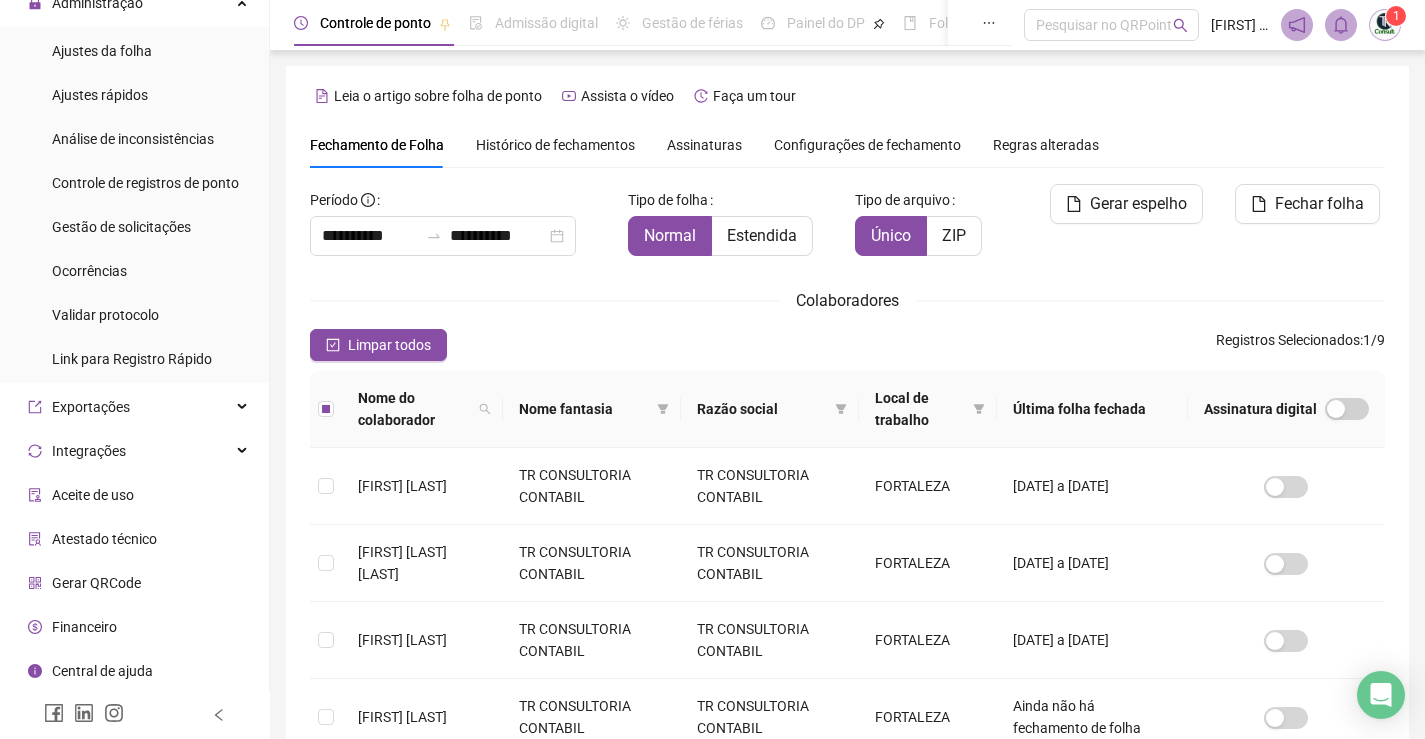 click 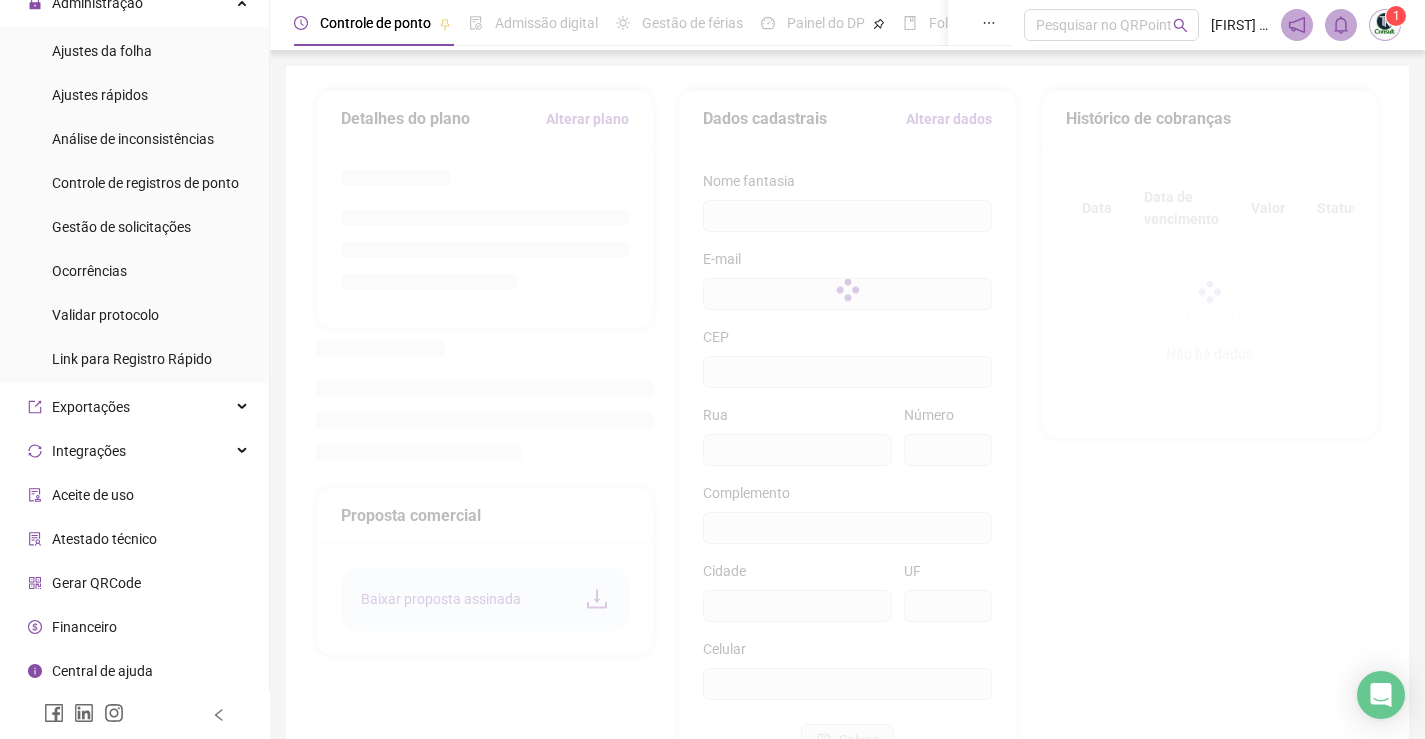type on "**********" 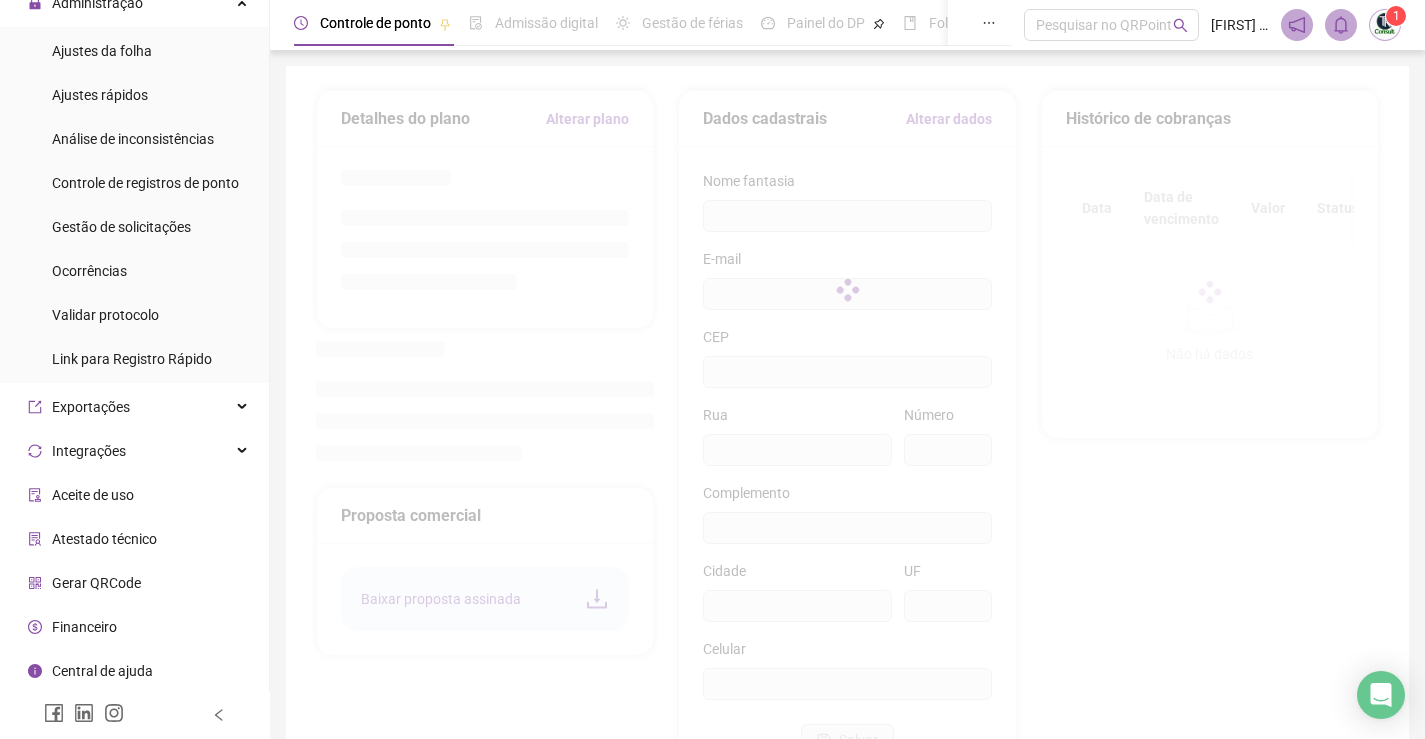 type on "**********" 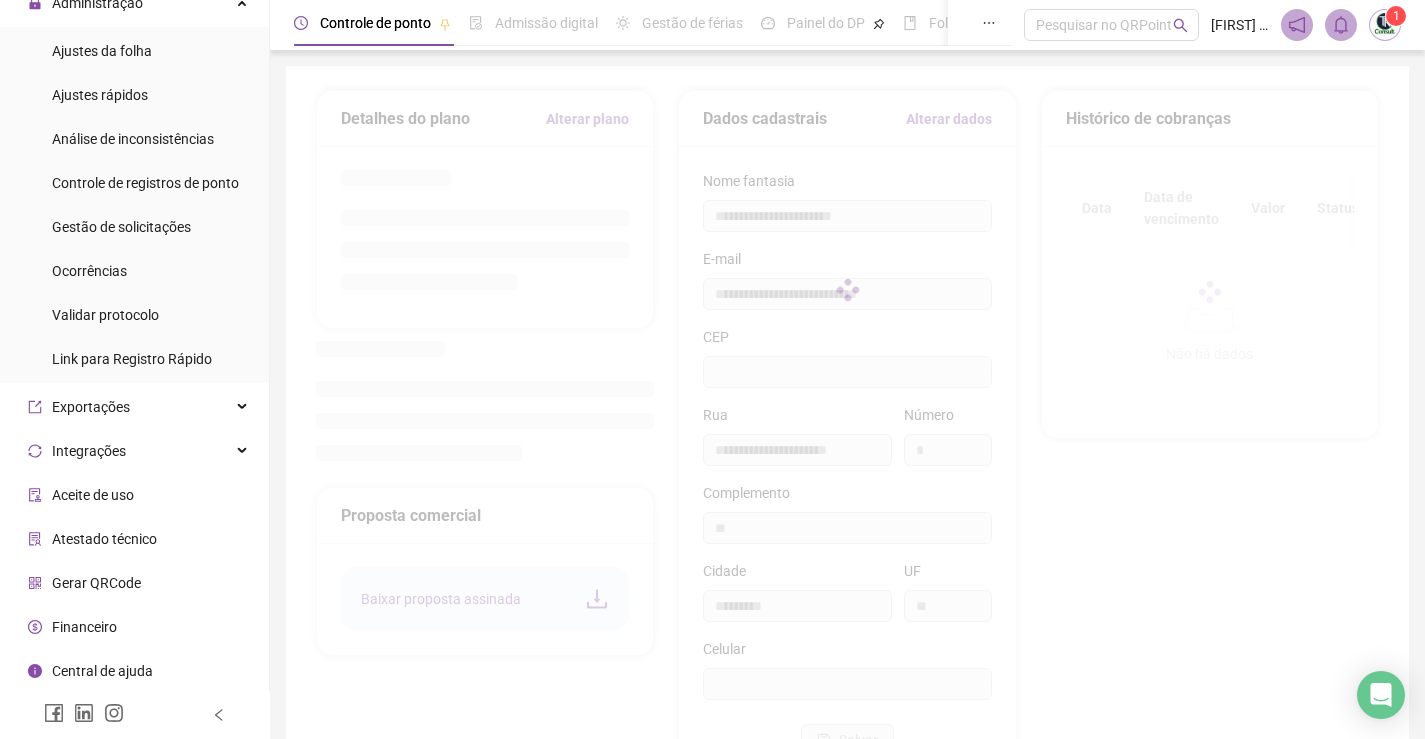 type on "*********" 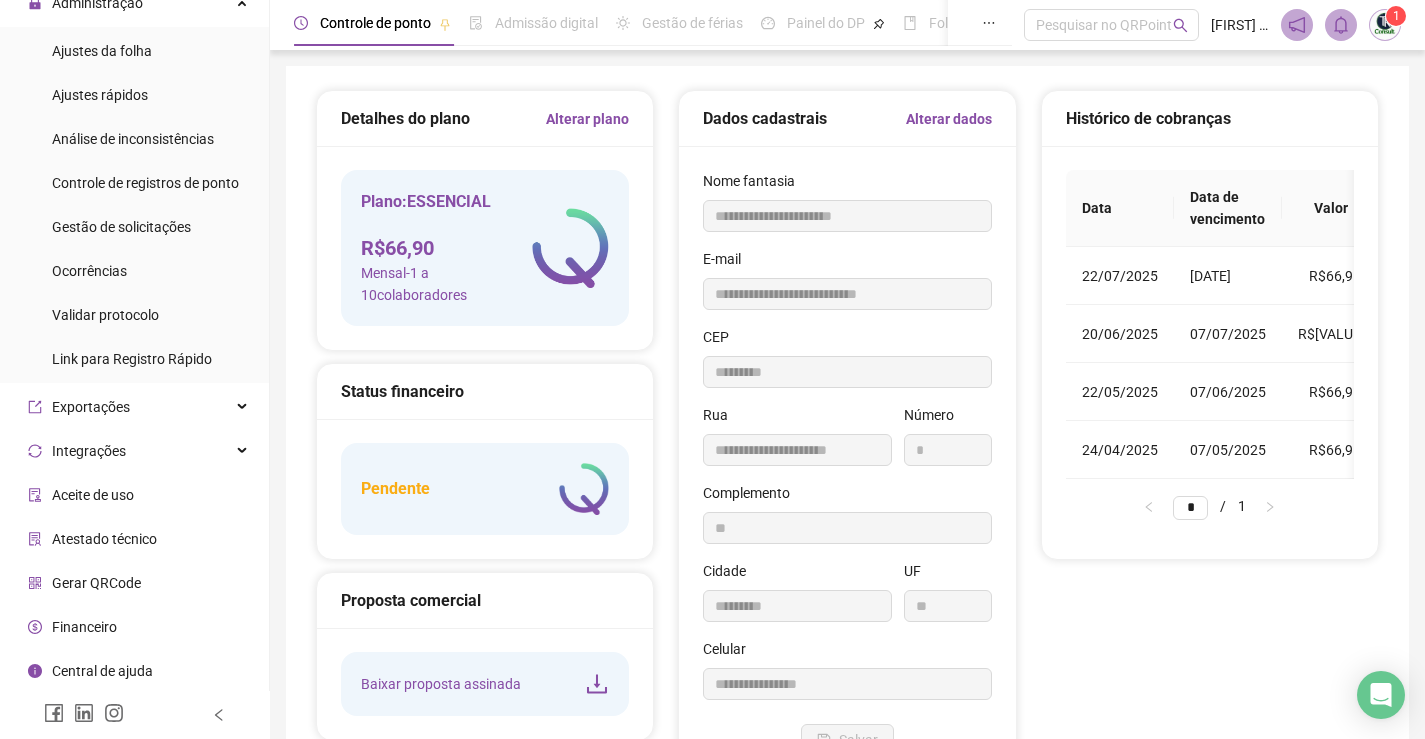 scroll, scrollTop: 0, scrollLeft: 170, axis: horizontal 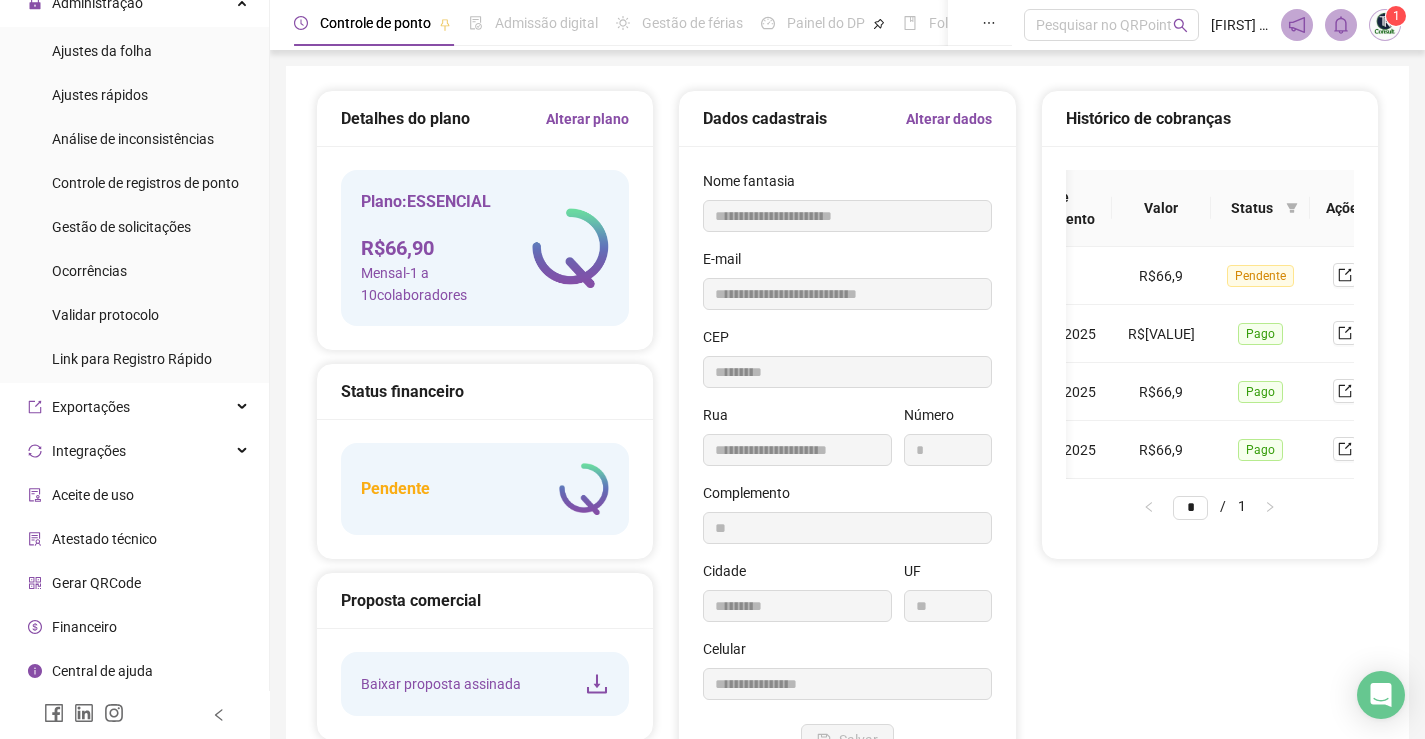 click on "Data Data de vencimento Valor Status Ações           [DATE] [DATE] R$[VALUE] Pendente [DATE] [DATE] R$[VALUE] Pago [DATE] [DATE] R$[VALUE] Pago [DATE] [DATE] R$[VALUE] Pago * / 1" at bounding box center (1210, 352) 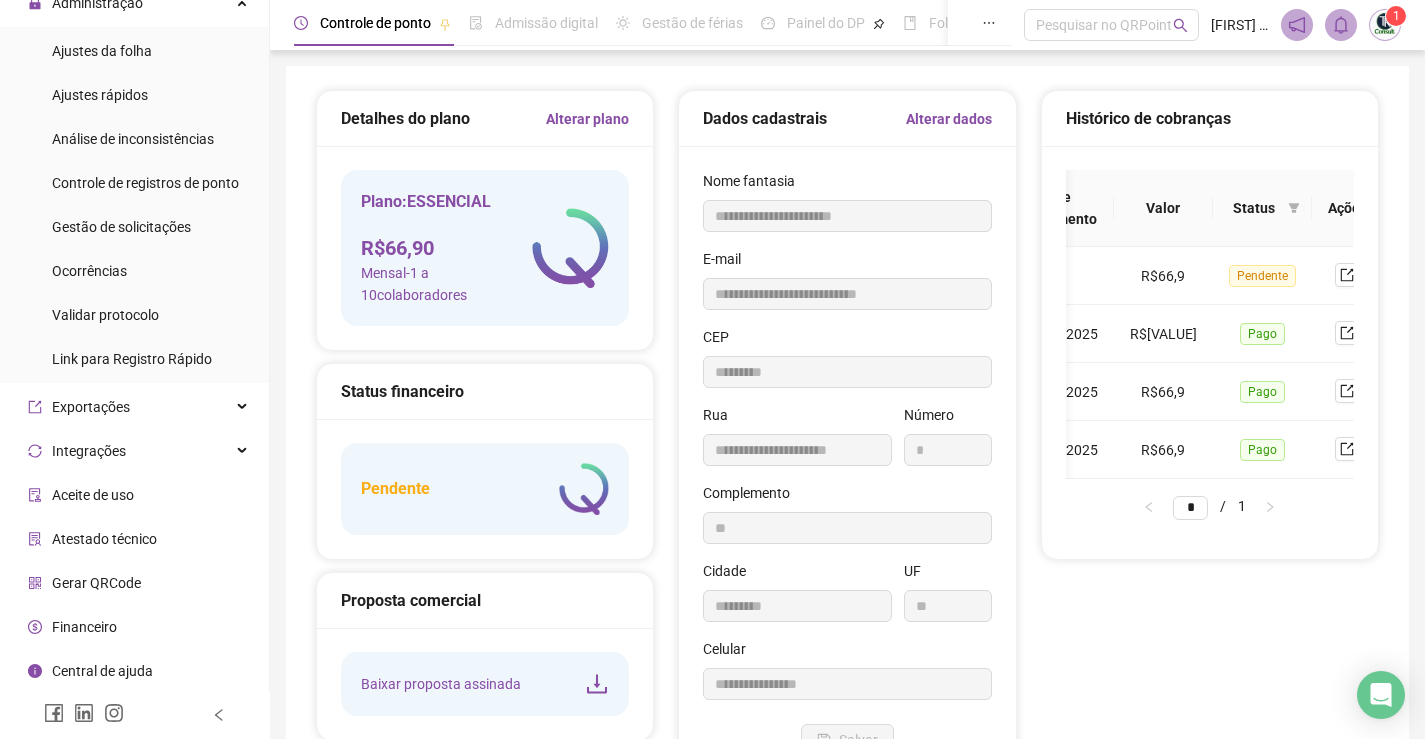 scroll, scrollTop: 0, scrollLeft: 170, axis: horizontal 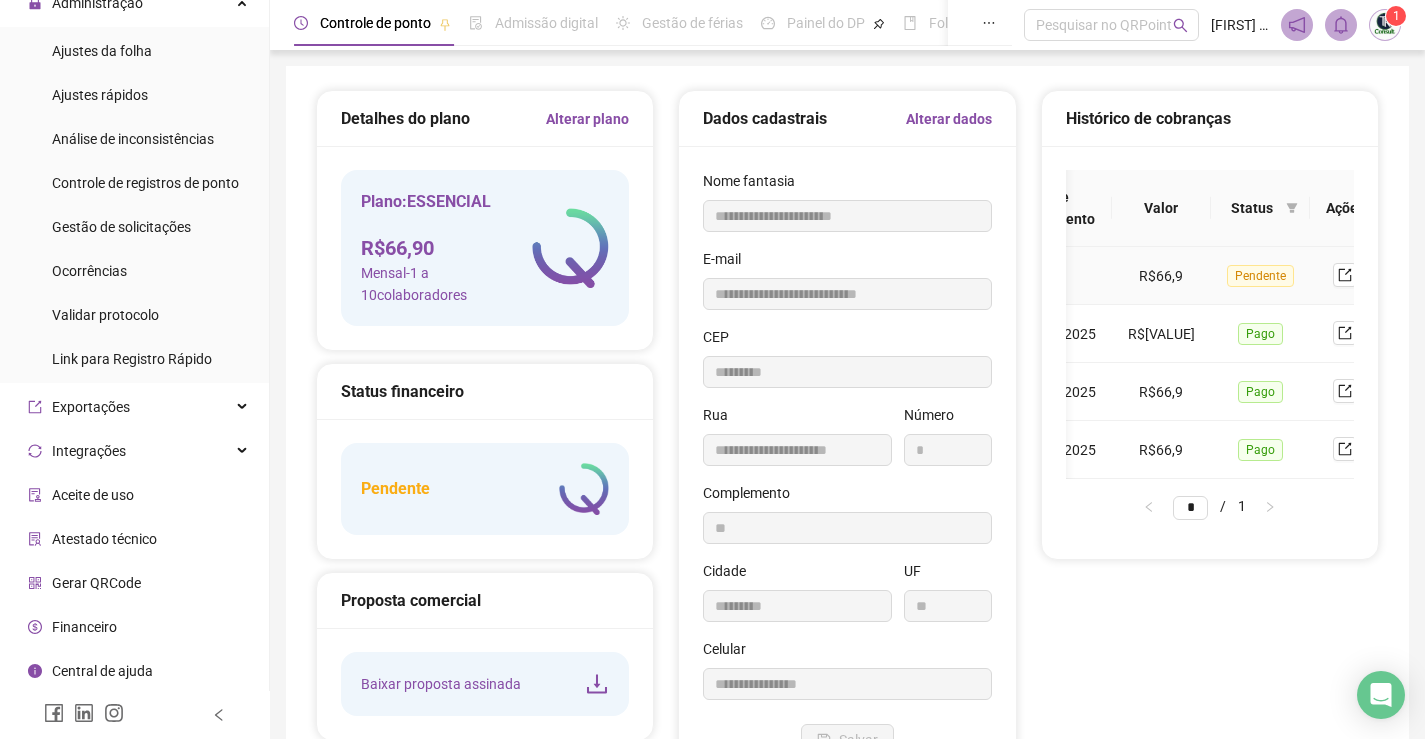 click on "R$66,9" at bounding box center (1161, 276) 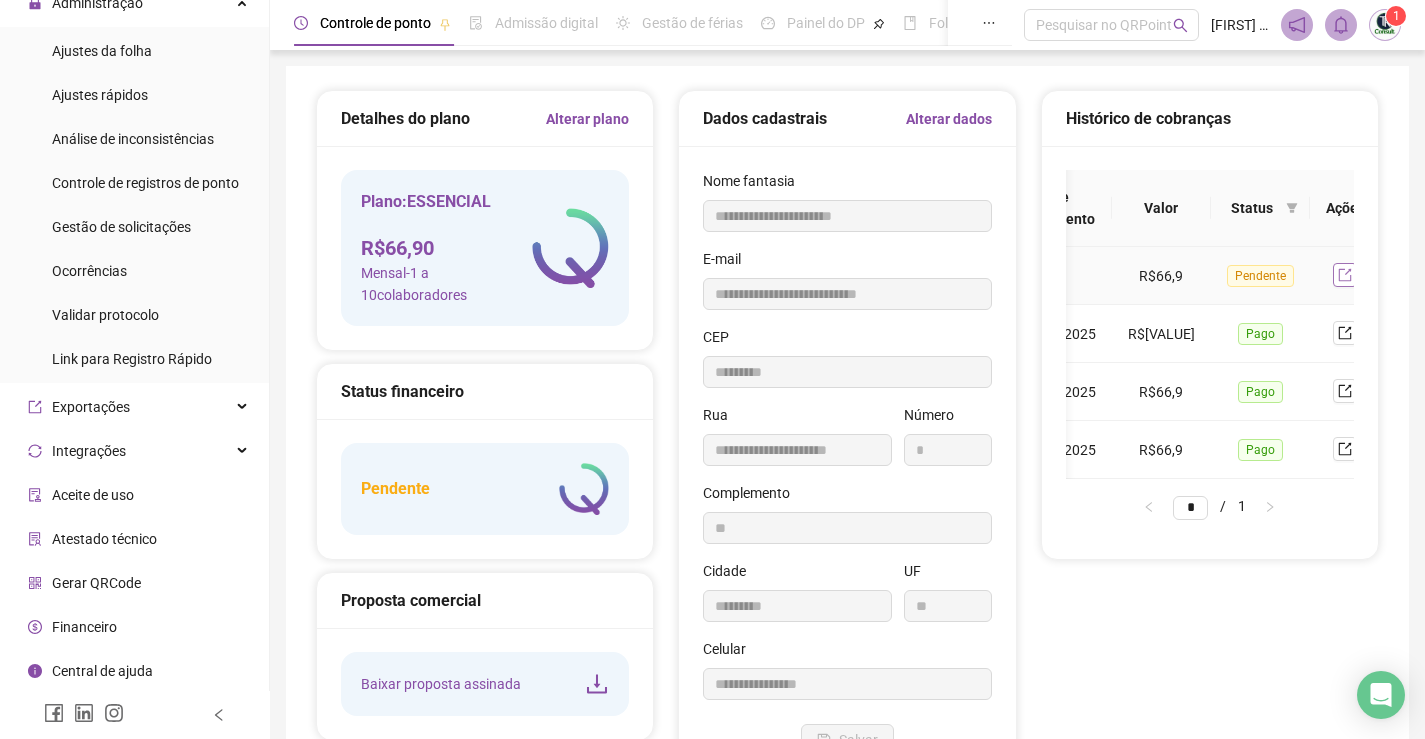 click 